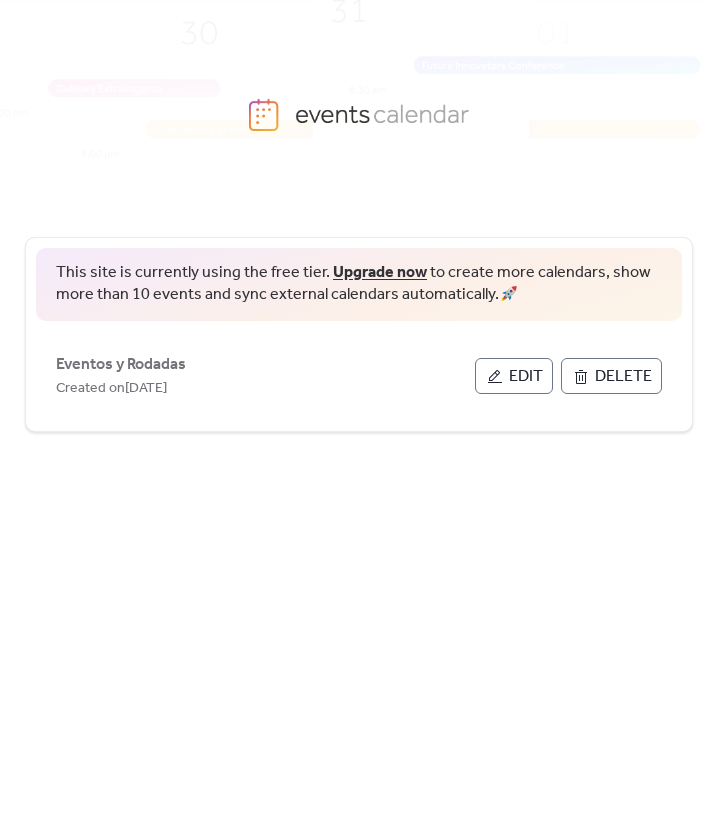 scroll, scrollTop: 0, scrollLeft: 0, axis: both 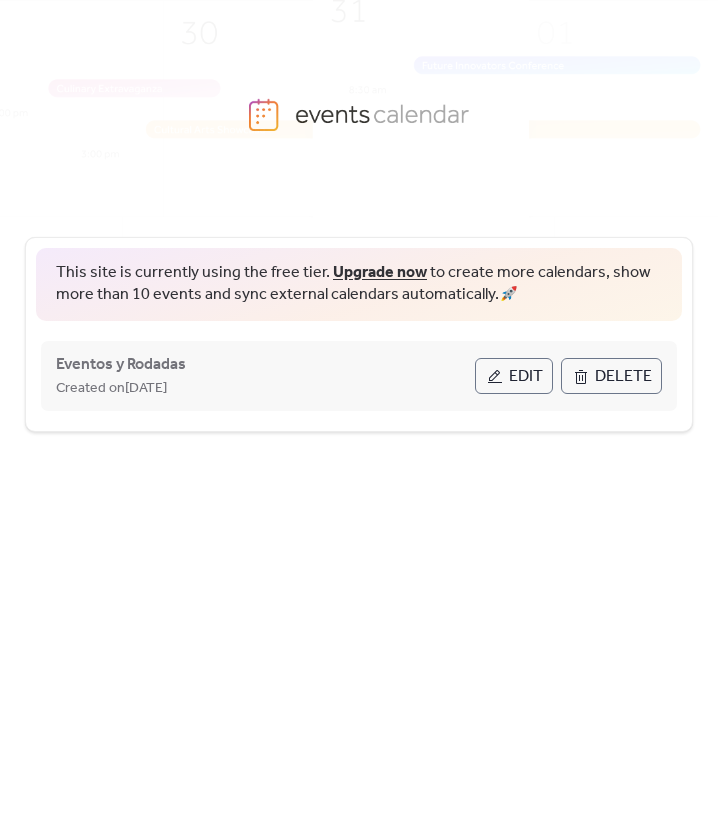 click on "Edit" at bounding box center [526, 377] 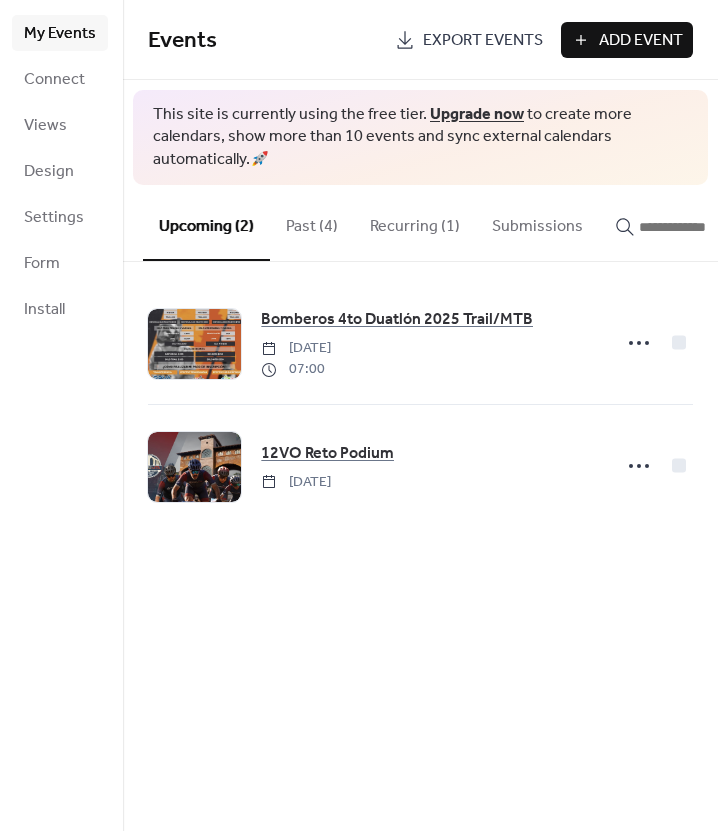click on "Add Event" at bounding box center (641, 41) 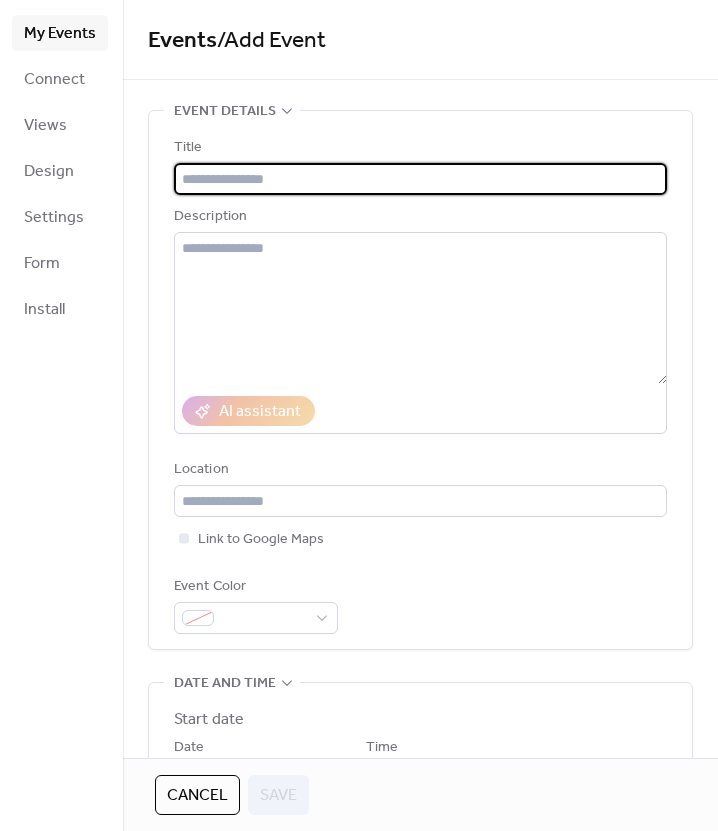 click at bounding box center [420, 179] 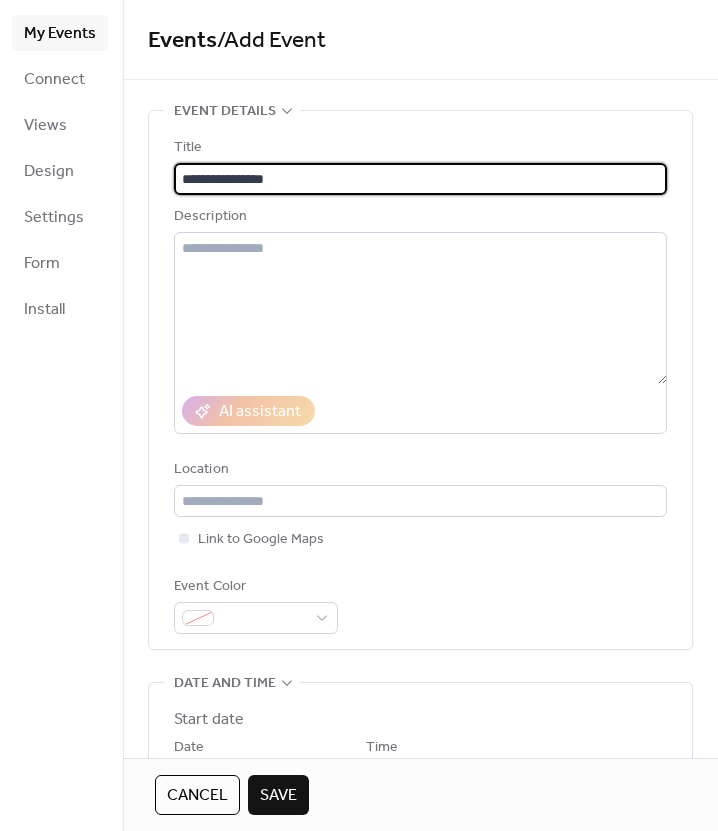 click on "**********" at bounding box center (420, 179) 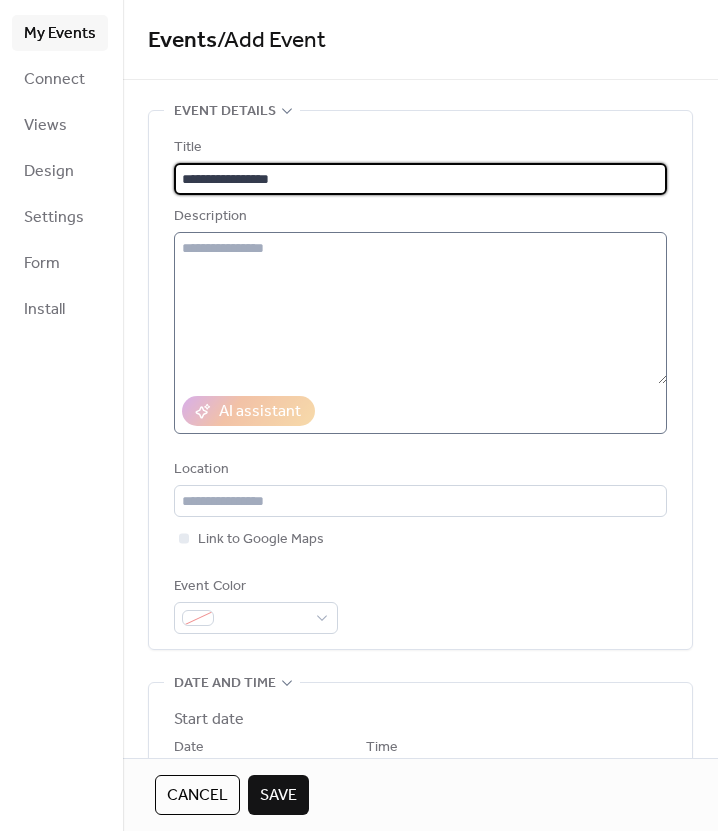 type on "**********" 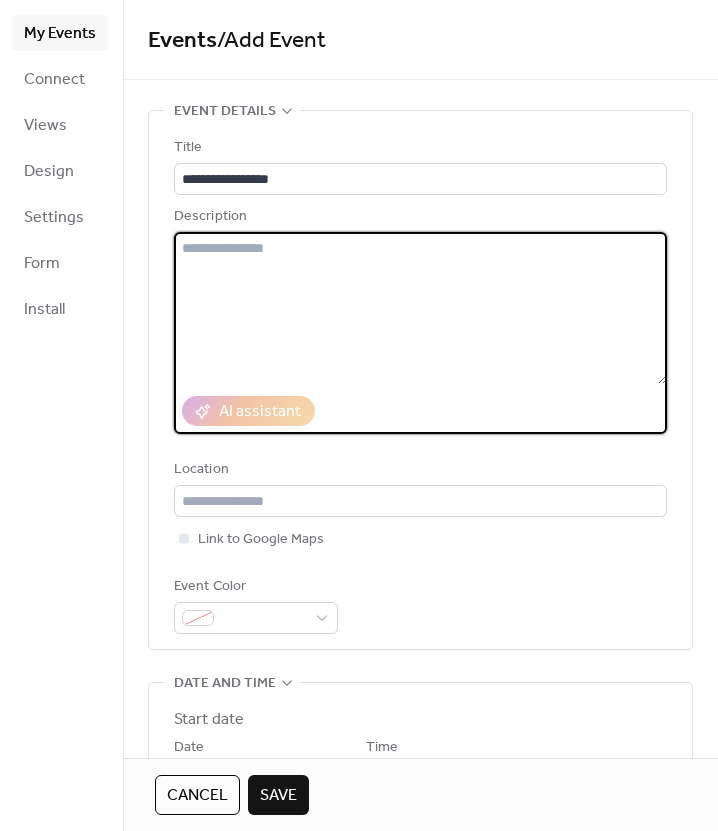 click at bounding box center (420, 308) 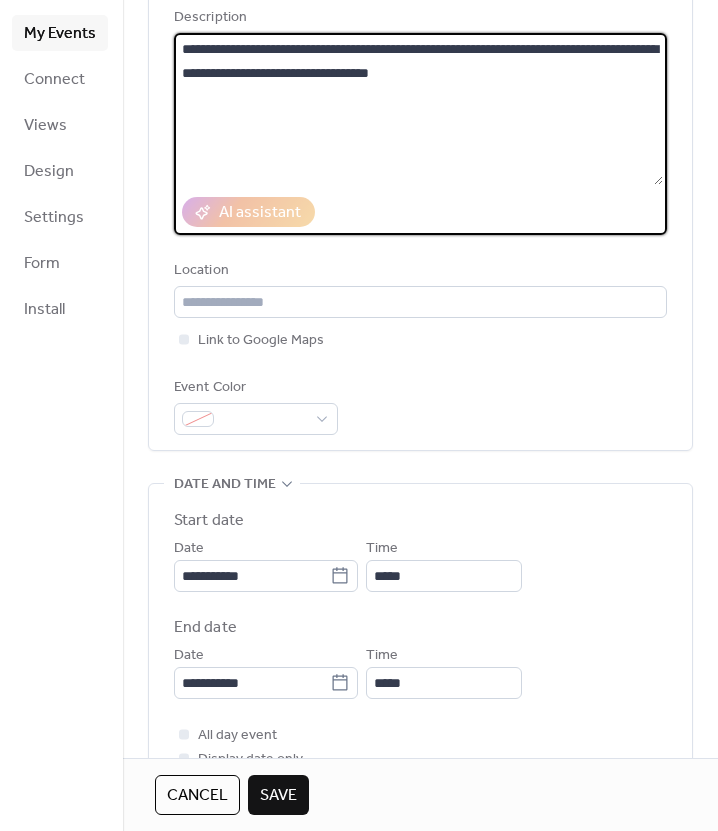 scroll, scrollTop: 200, scrollLeft: 0, axis: vertical 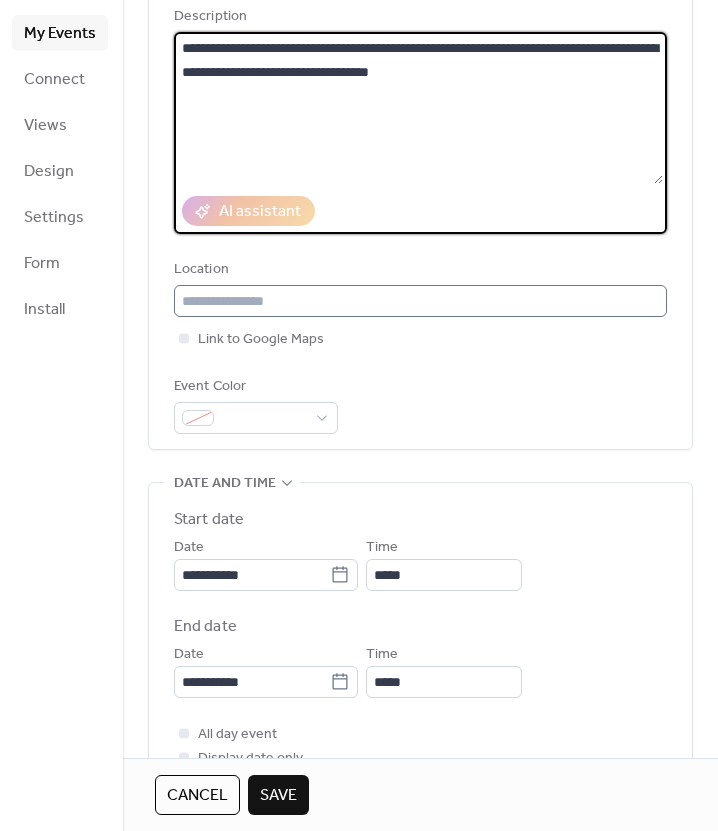 type on "**********" 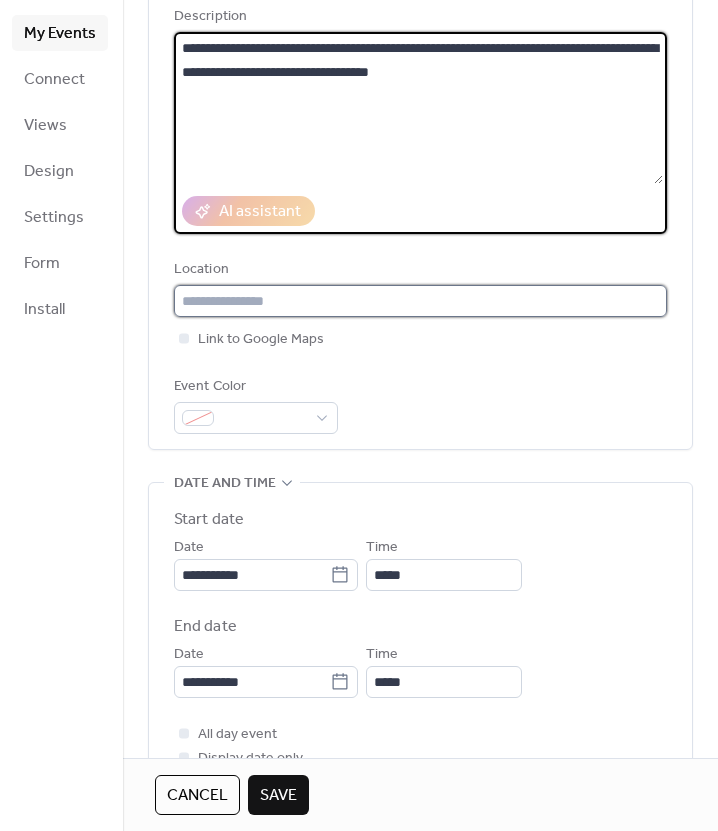 click at bounding box center [420, 301] 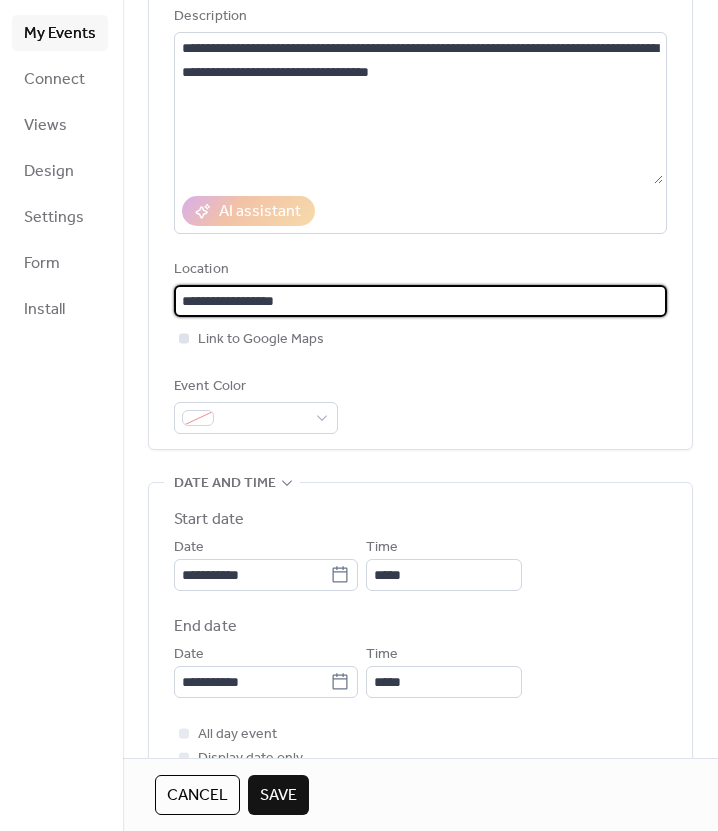 type on "**********" 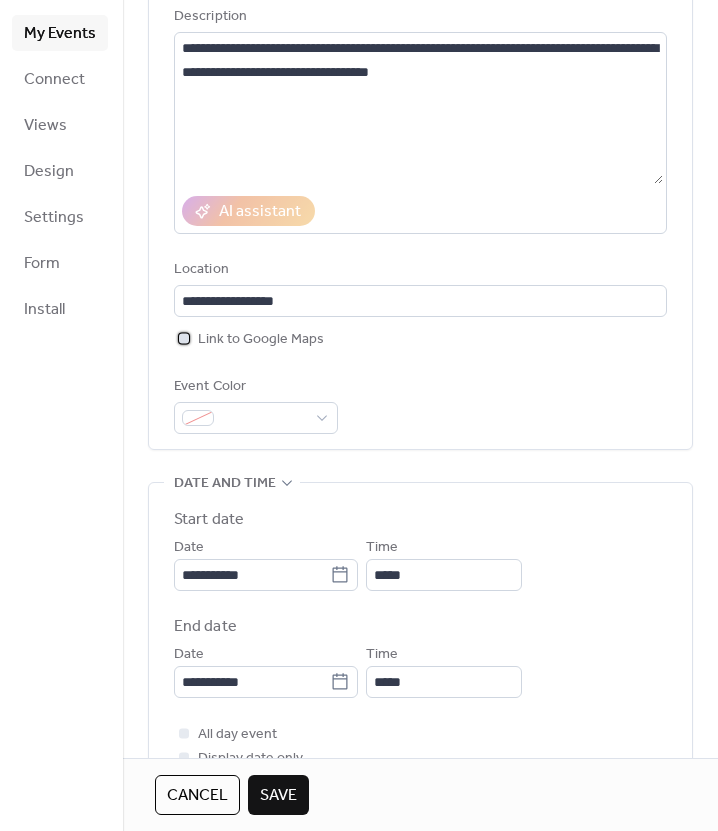 click on "Link to Google Maps" at bounding box center (261, 340) 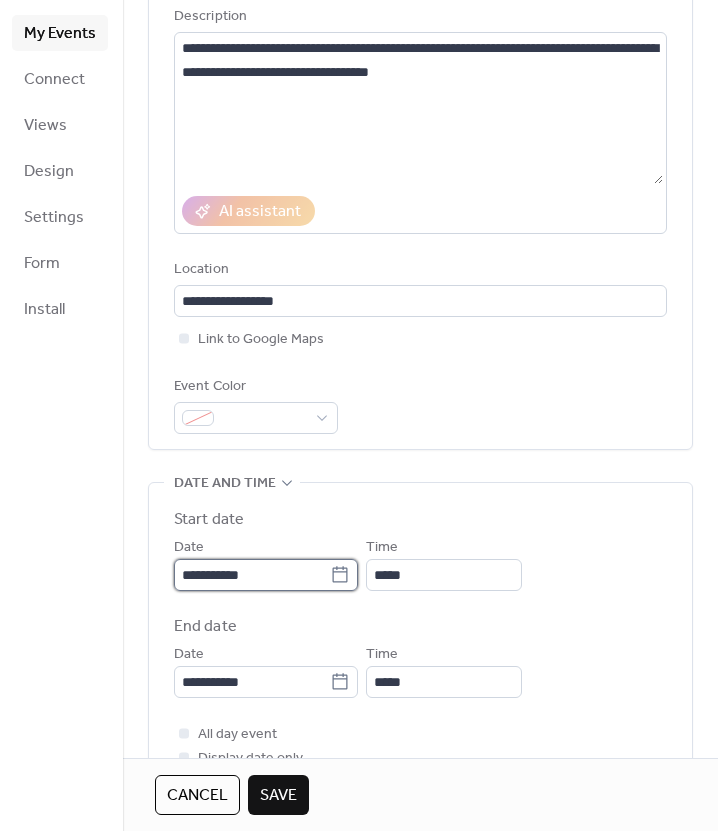 click on "**********" at bounding box center (252, 575) 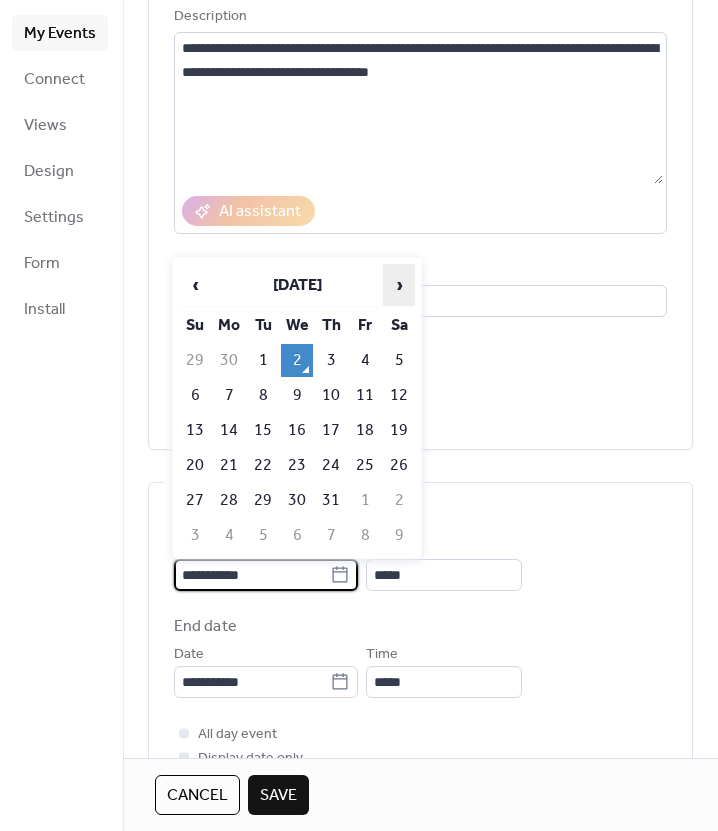 click on "›" at bounding box center (399, 285) 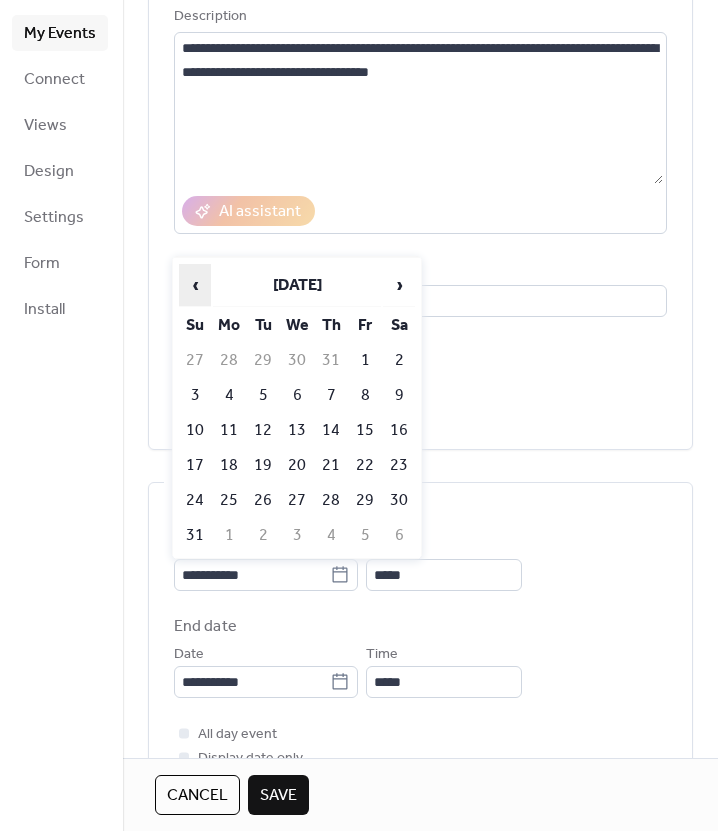 click on "‹" at bounding box center (195, 285) 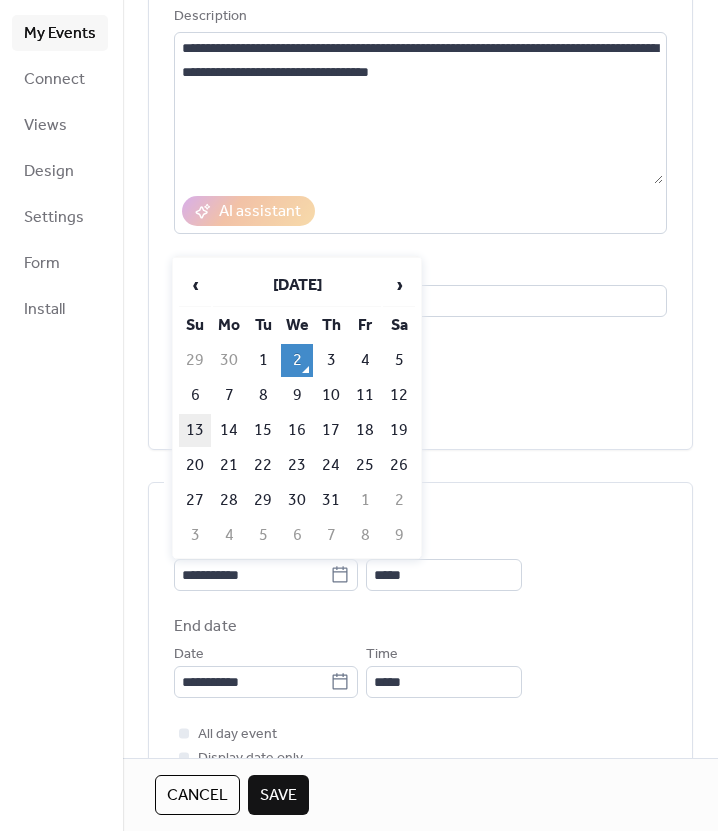 click on "13" at bounding box center (195, 430) 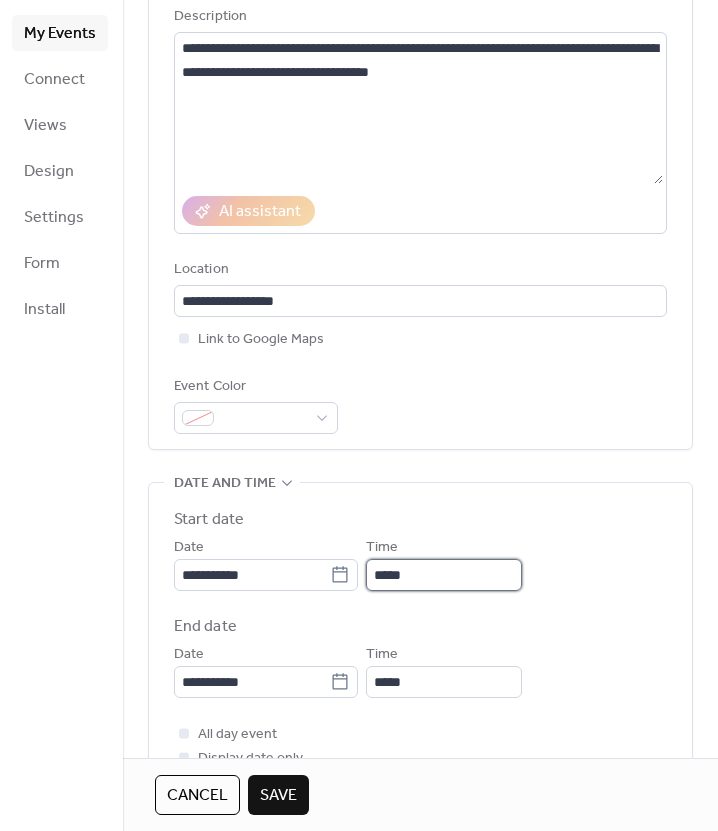 click on "*****" at bounding box center (444, 575) 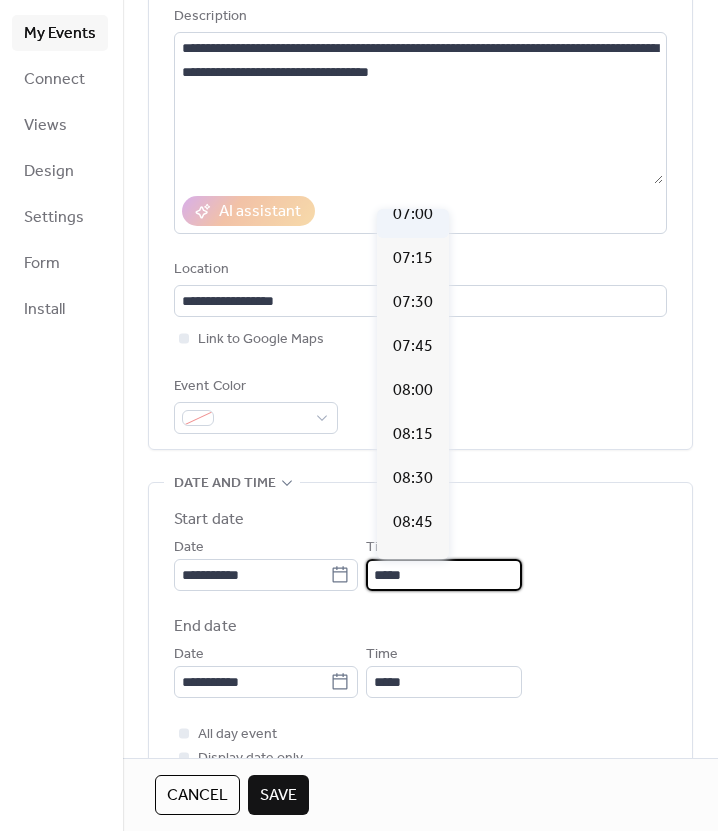 scroll, scrollTop: 1212, scrollLeft: 0, axis: vertical 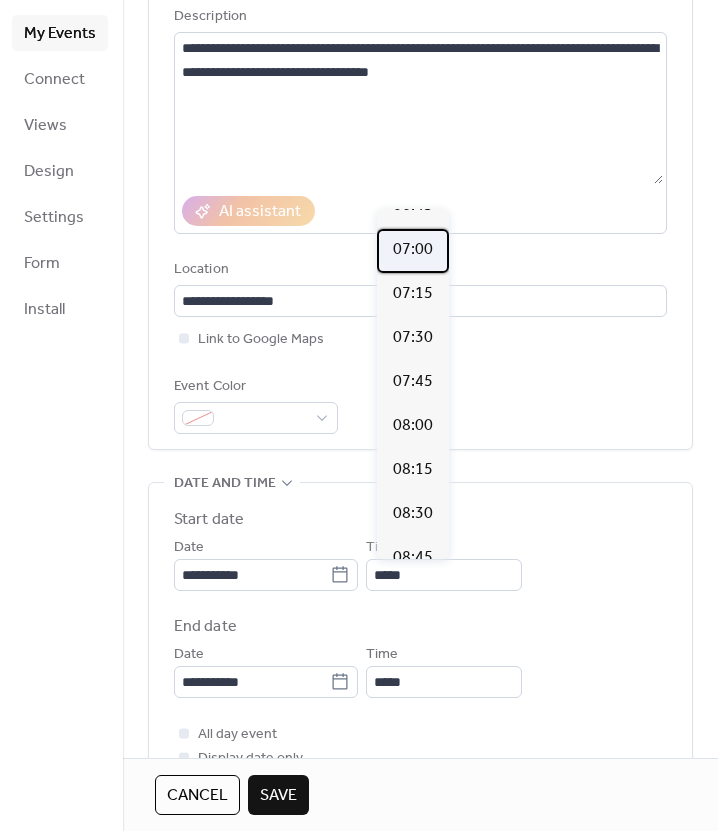 click on "07:00" at bounding box center [413, 250] 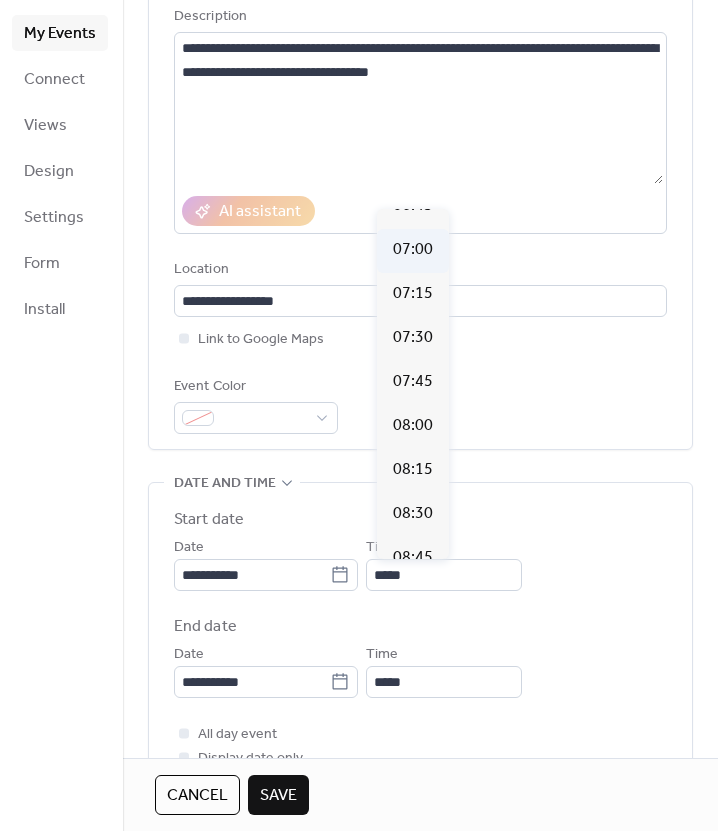 type on "*****" 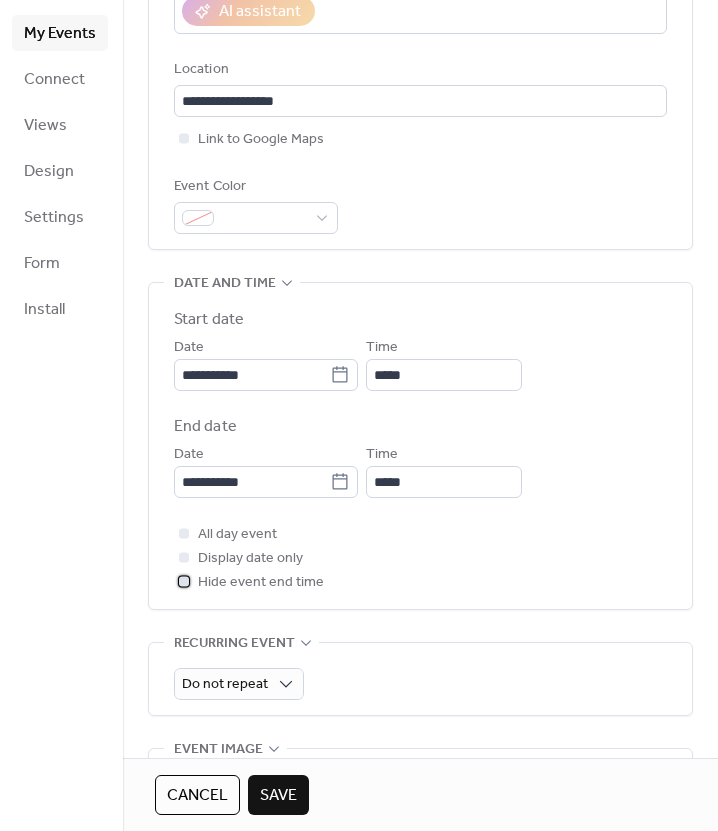 click on "Hide event end time" at bounding box center [261, 583] 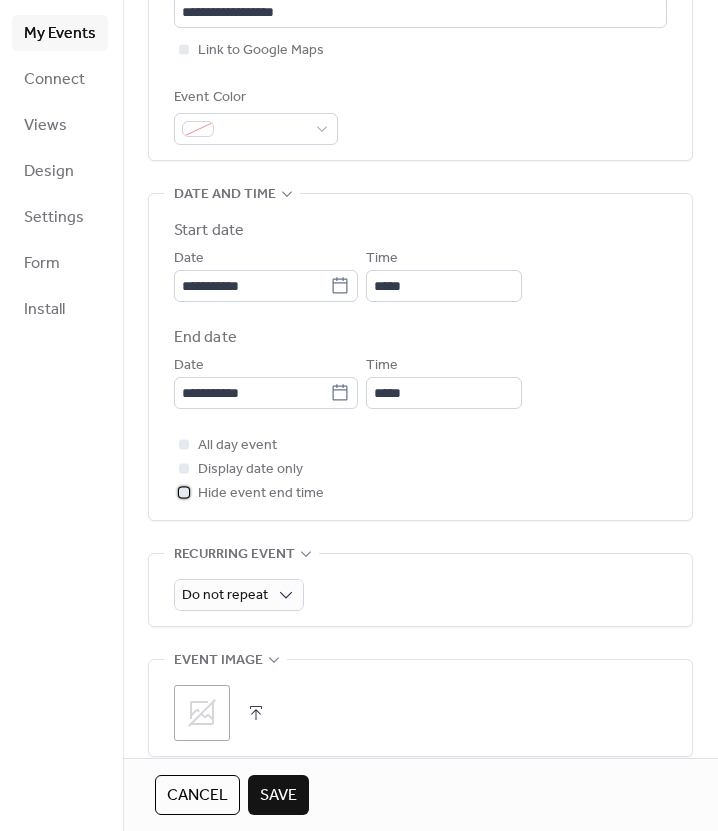 scroll, scrollTop: 600, scrollLeft: 0, axis: vertical 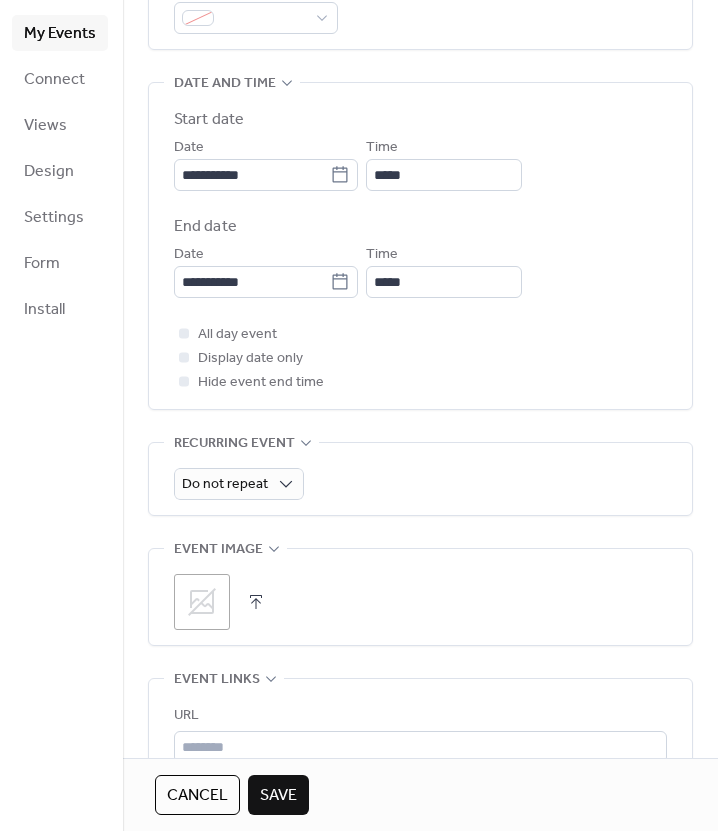 click on ";" at bounding box center [202, 602] 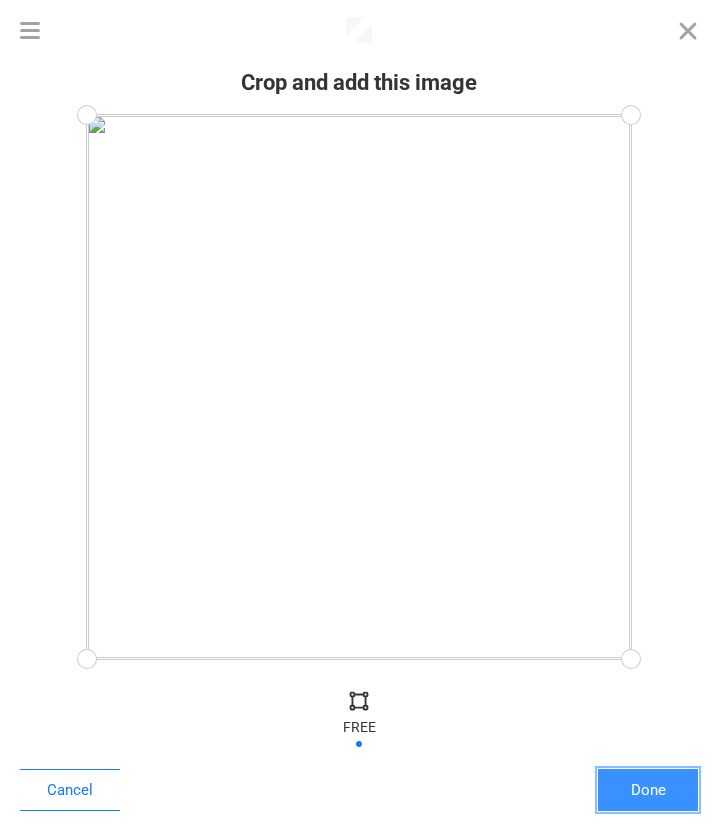 click on "Done" at bounding box center [648, 790] 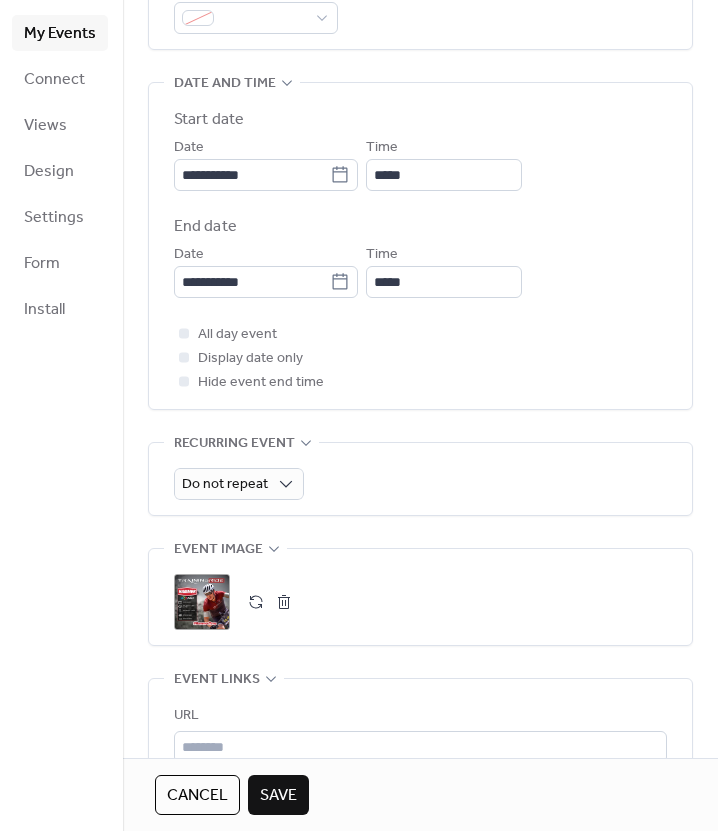 click on "Save" at bounding box center [278, 796] 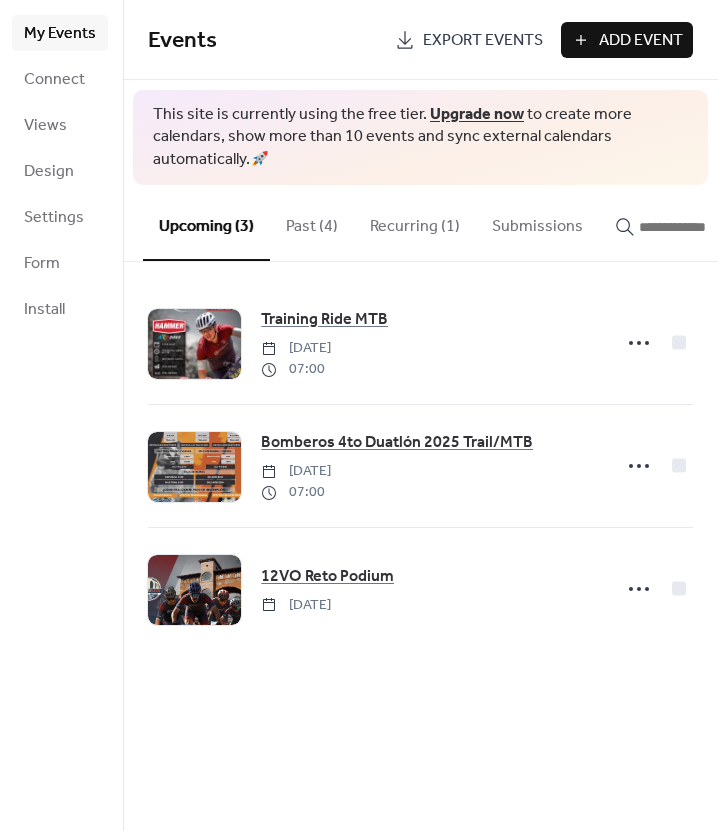click on "Past  (4)" at bounding box center (312, 222) 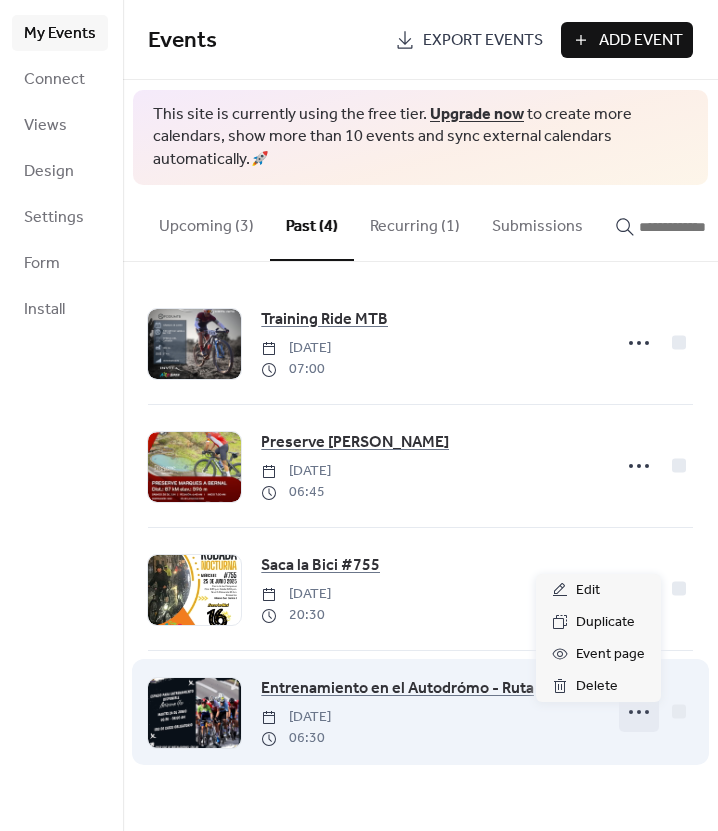 click 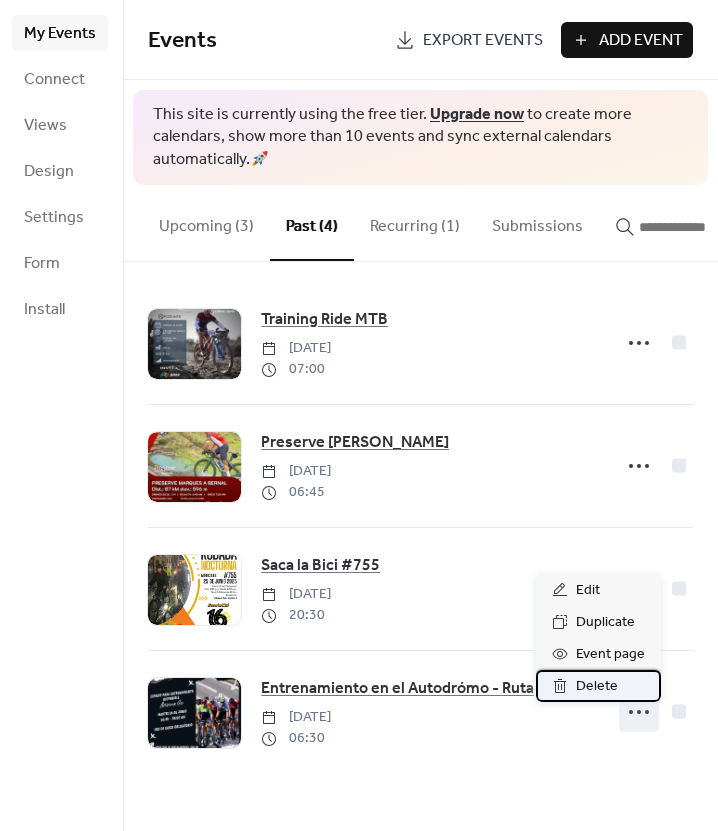 click on "Delete" at bounding box center [597, 687] 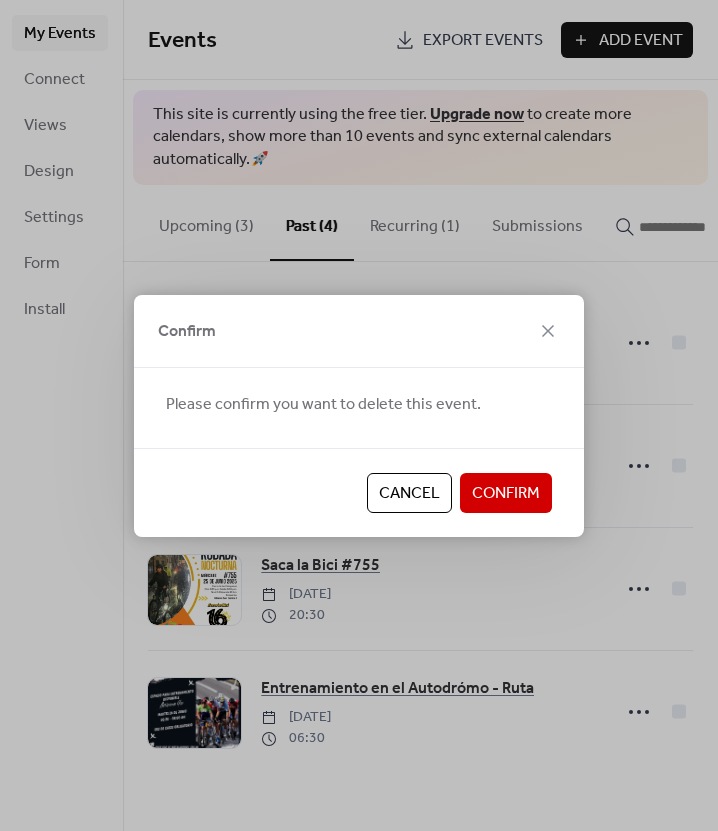 click on "Cancel Confirm" at bounding box center (359, 492) 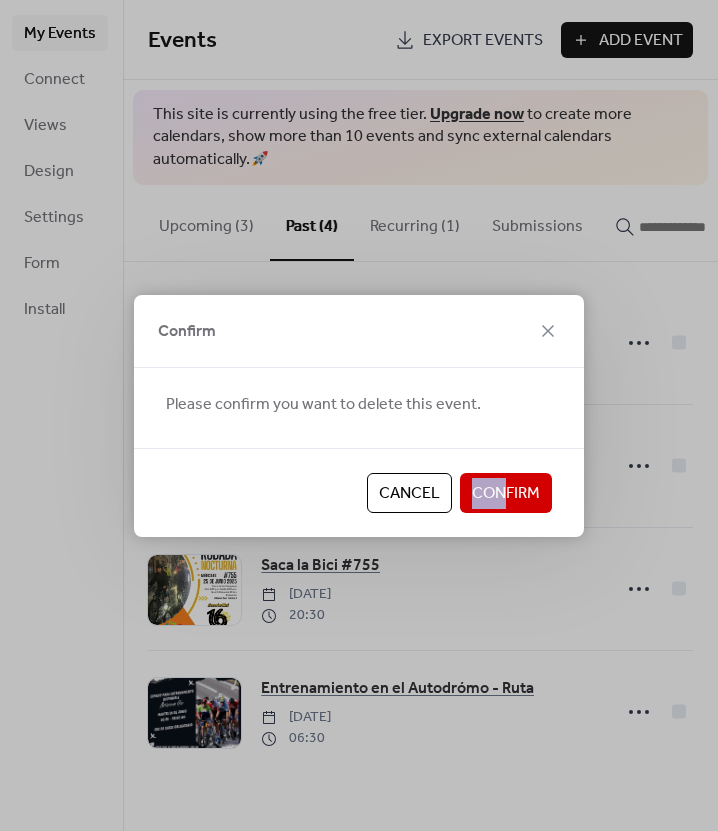 click on "Confirm" at bounding box center (506, 494) 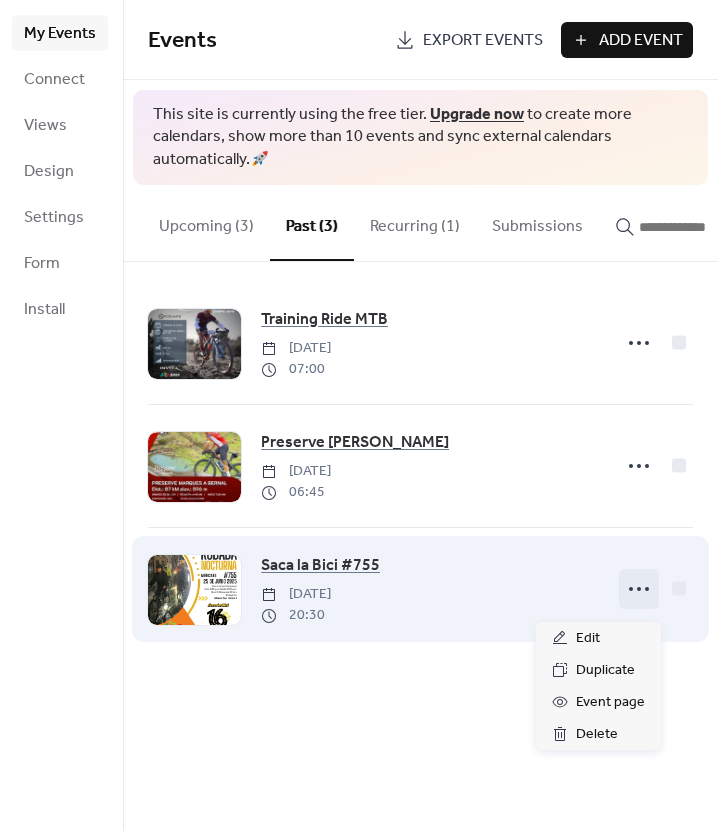 click 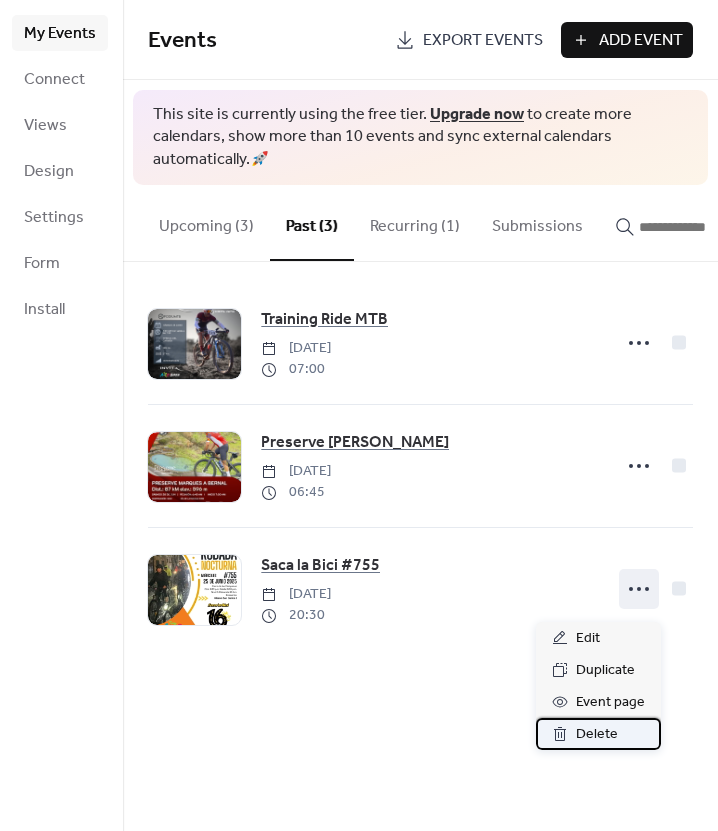 click on "Delete" at bounding box center [598, 734] 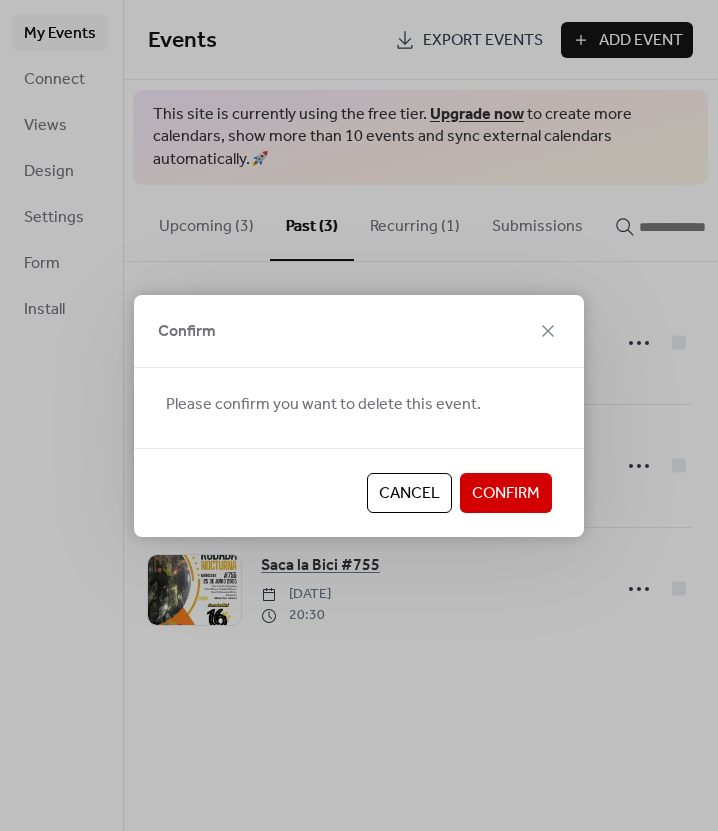 click on "Confirm" at bounding box center (506, 494) 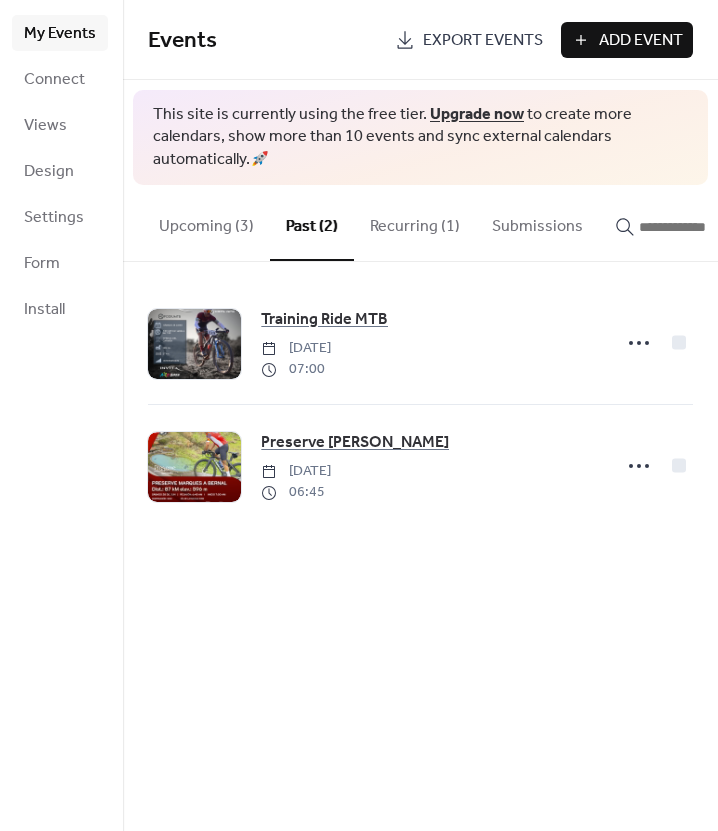 click on "Add Event" at bounding box center [641, 41] 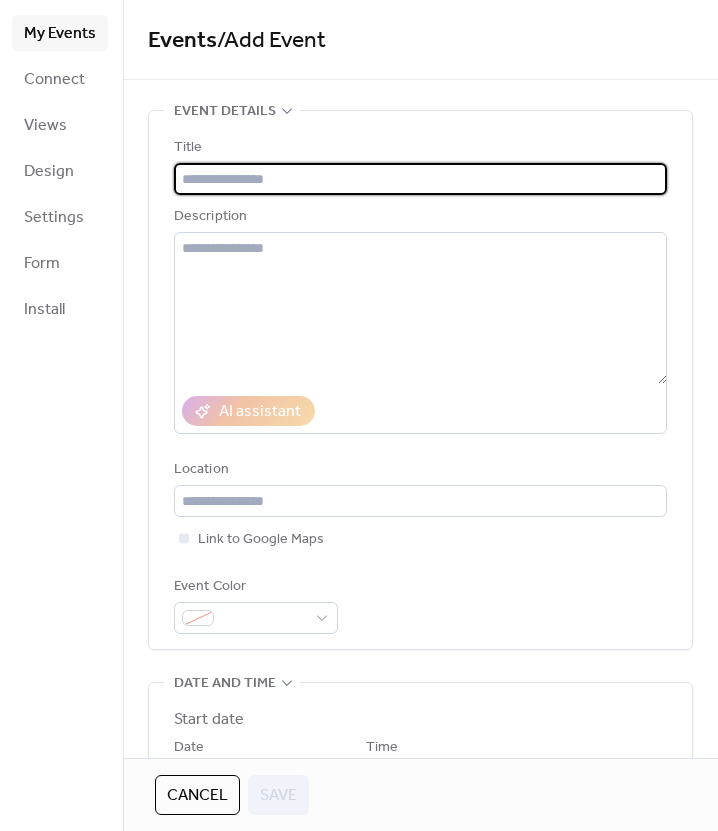 click at bounding box center (420, 179) 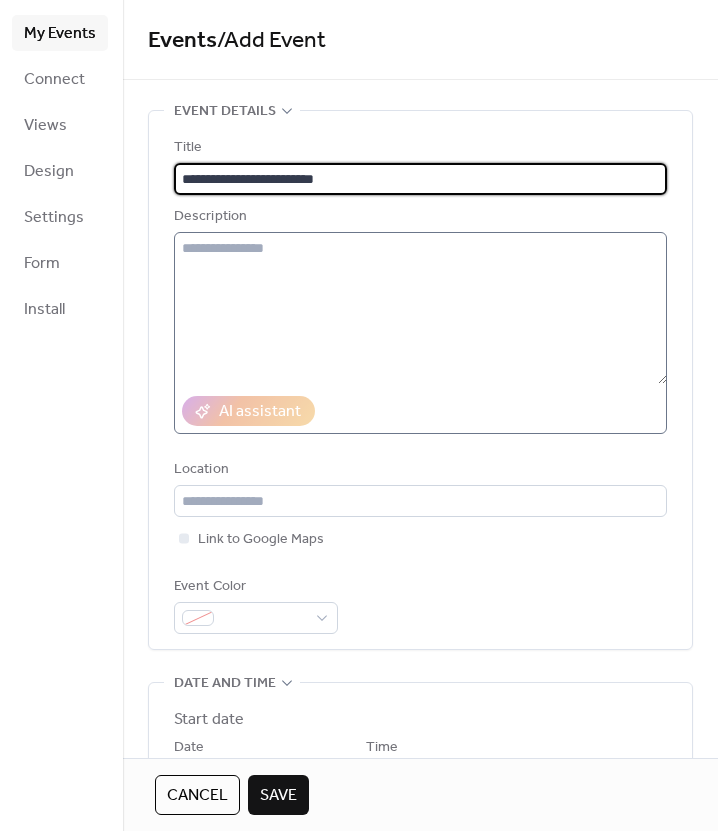 type on "**********" 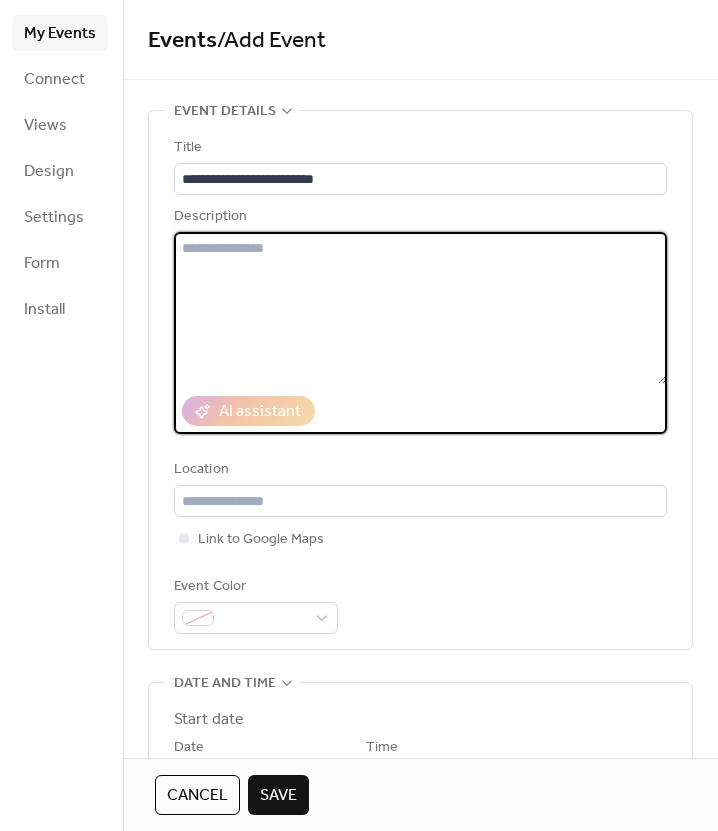 click at bounding box center [420, 308] 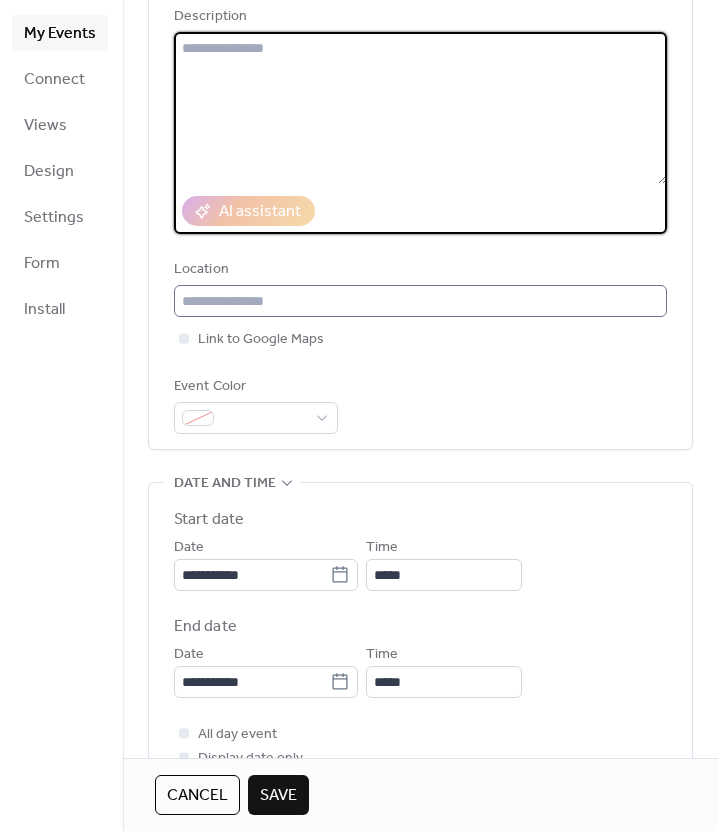 scroll, scrollTop: 400, scrollLeft: 0, axis: vertical 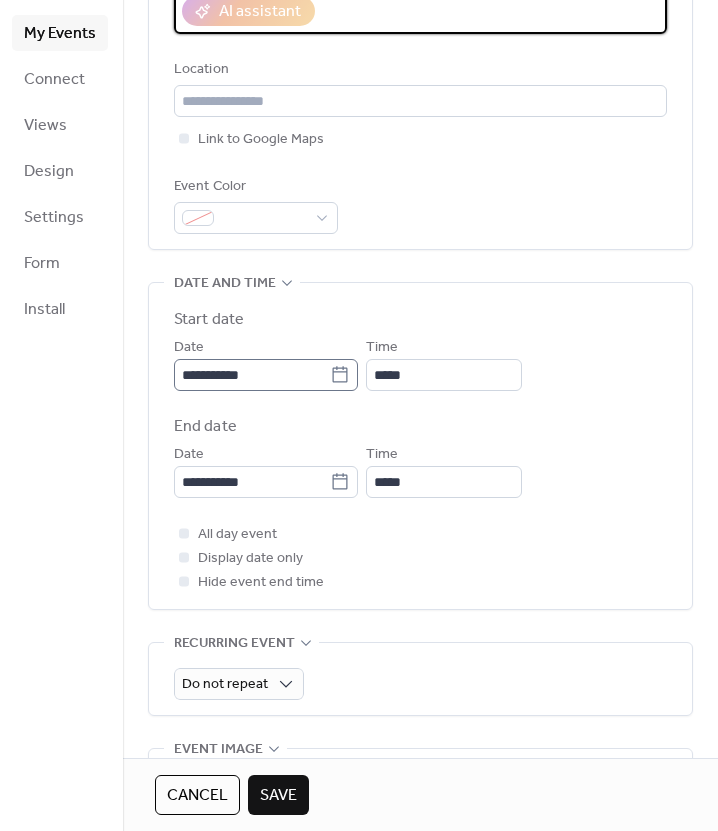 click 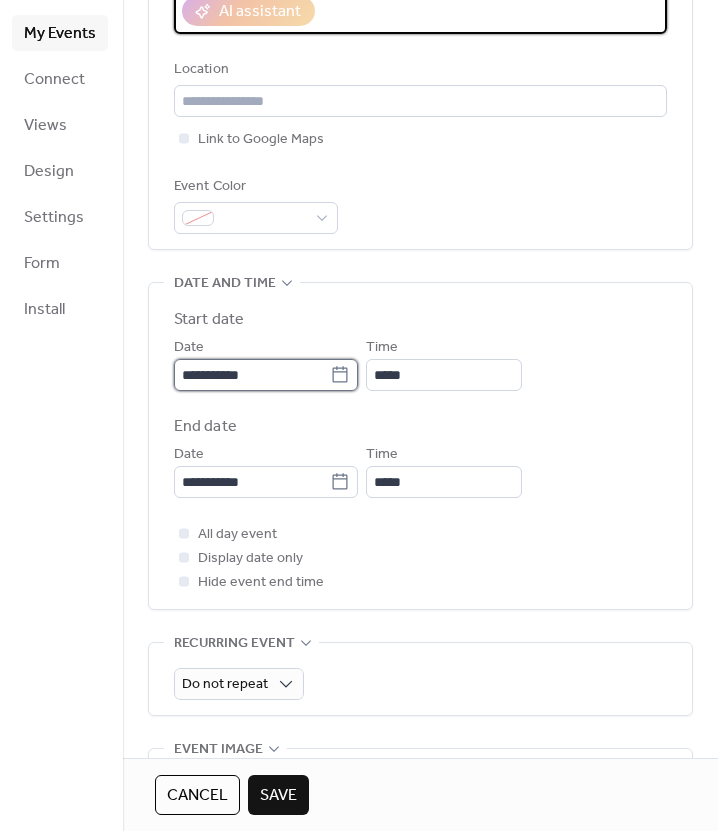 click on "**********" at bounding box center [252, 375] 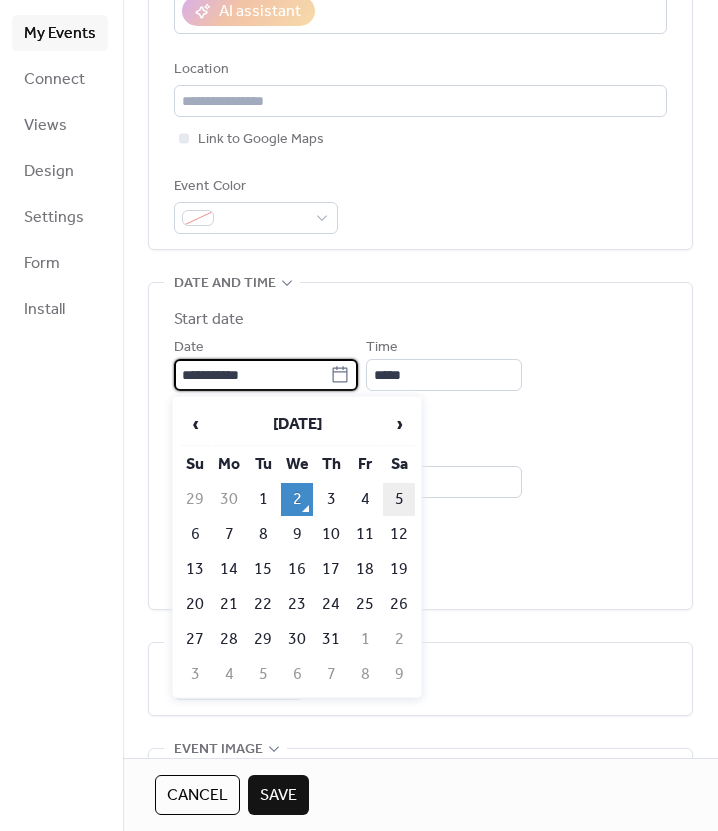 click on "5" at bounding box center [399, 499] 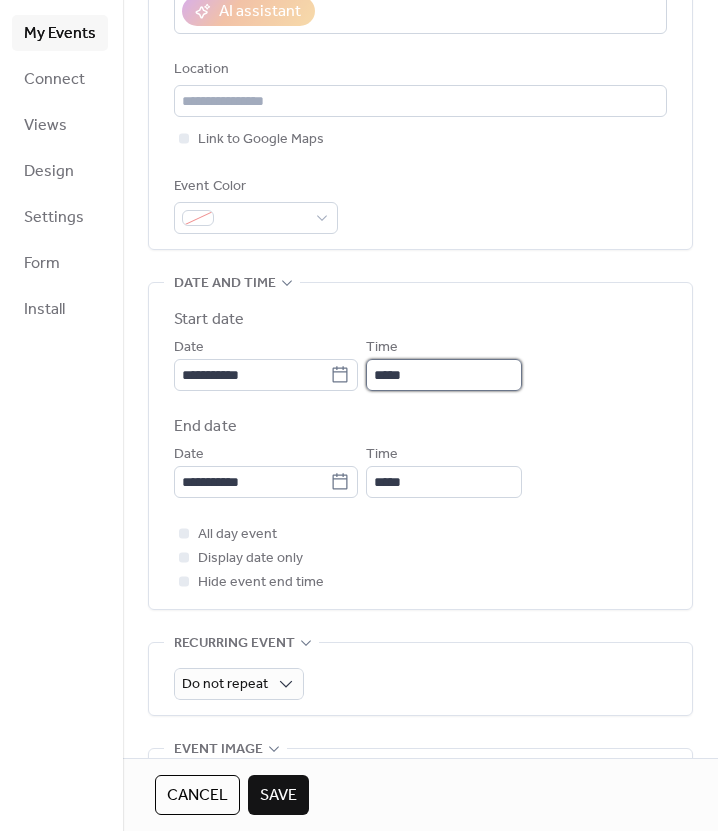 click on "*****" at bounding box center [444, 375] 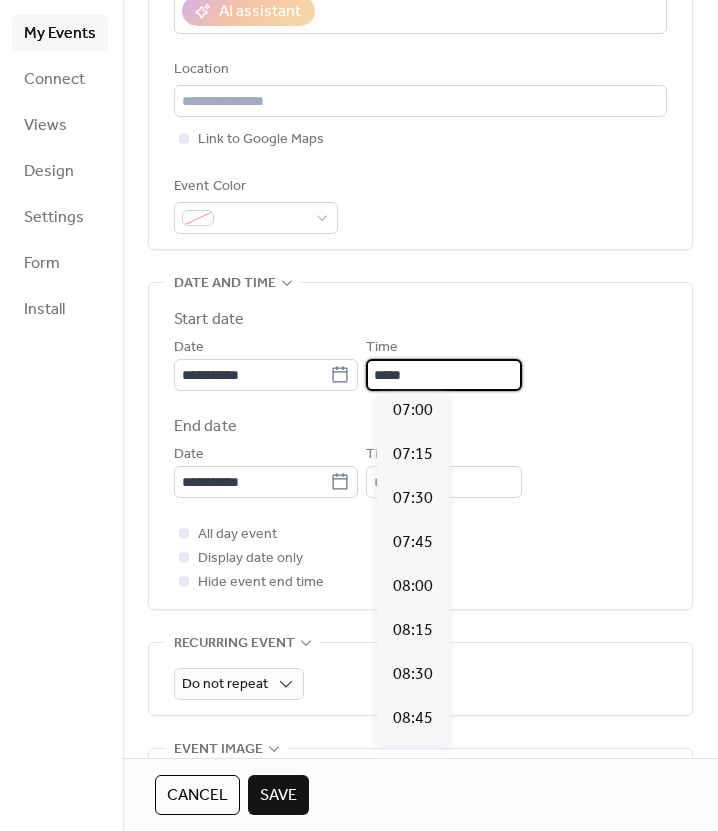 scroll, scrollTop: 1212, scrollLeft: 0, axis: vertical 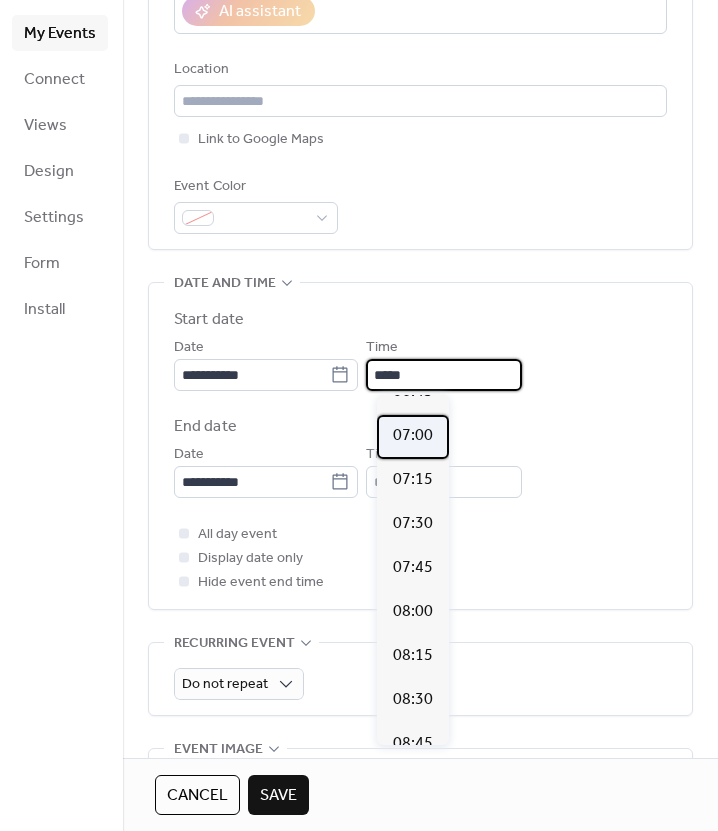 click on "07:00" at bounding box center (413, 436) 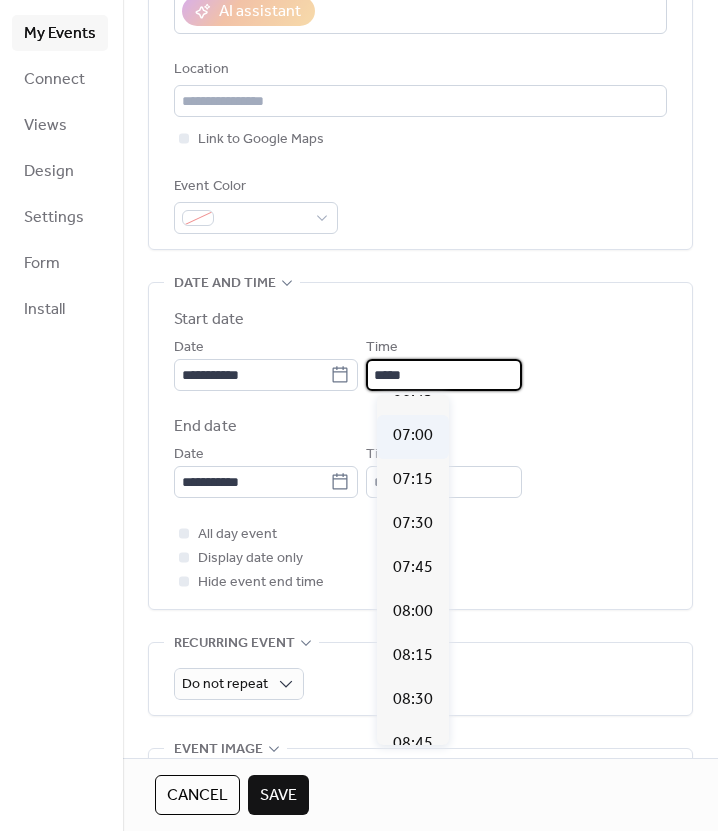 type on "*****" 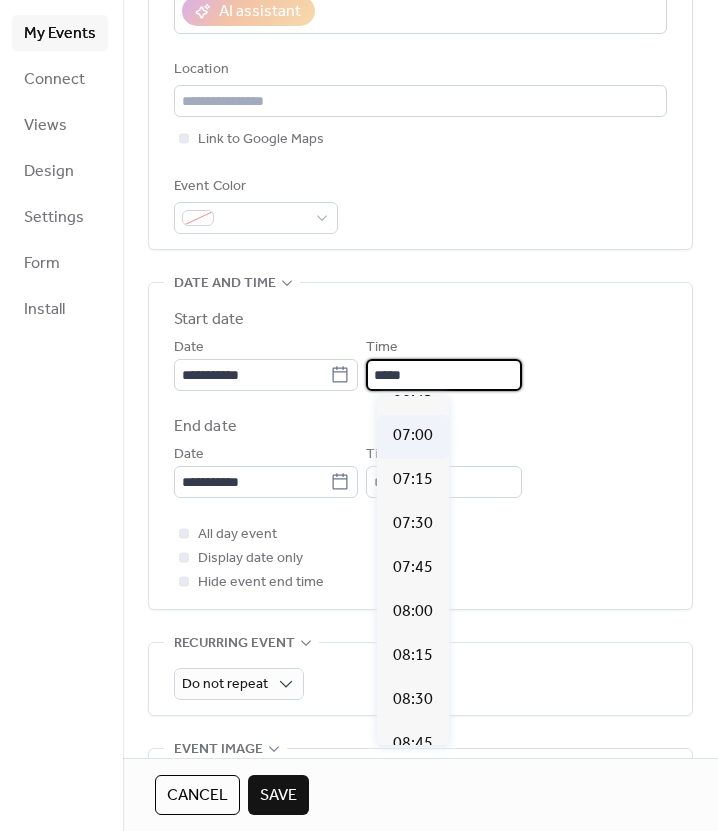 type on "*****" 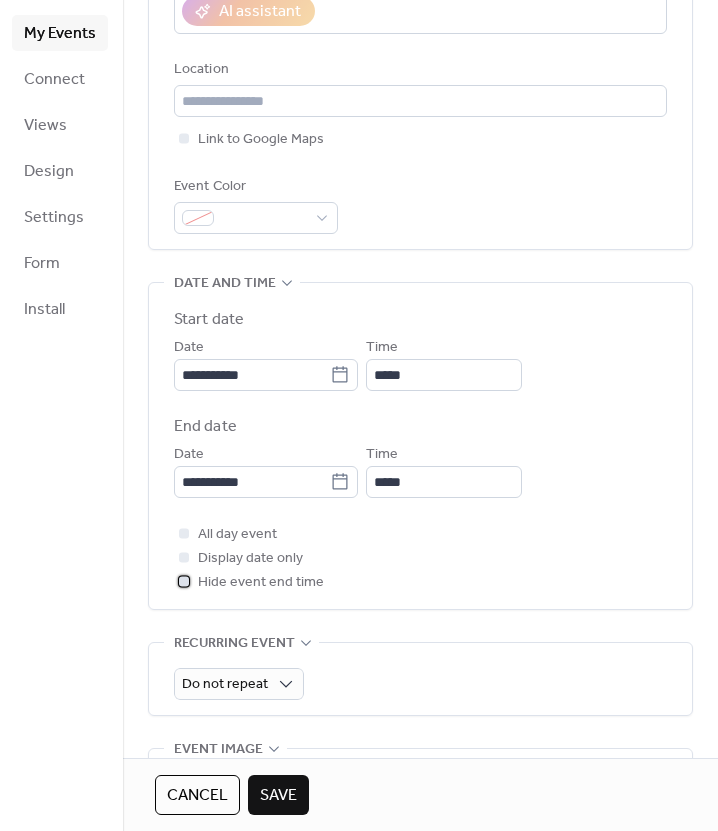 click on "Hide event end time" at bounding box center (261, 583) 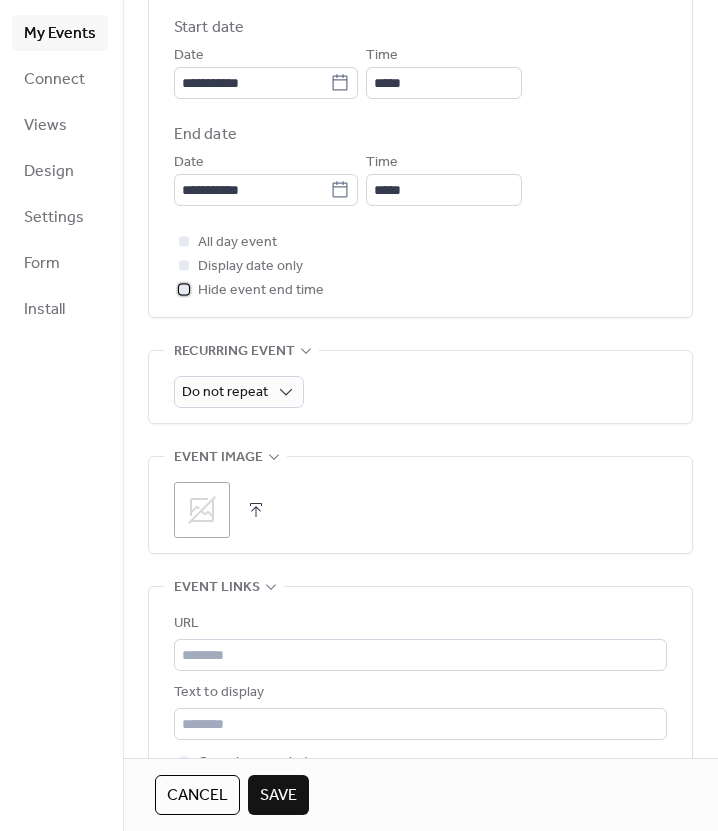 scroll, scrollTop: 1000, scrollLeft: 0, axis: vertical 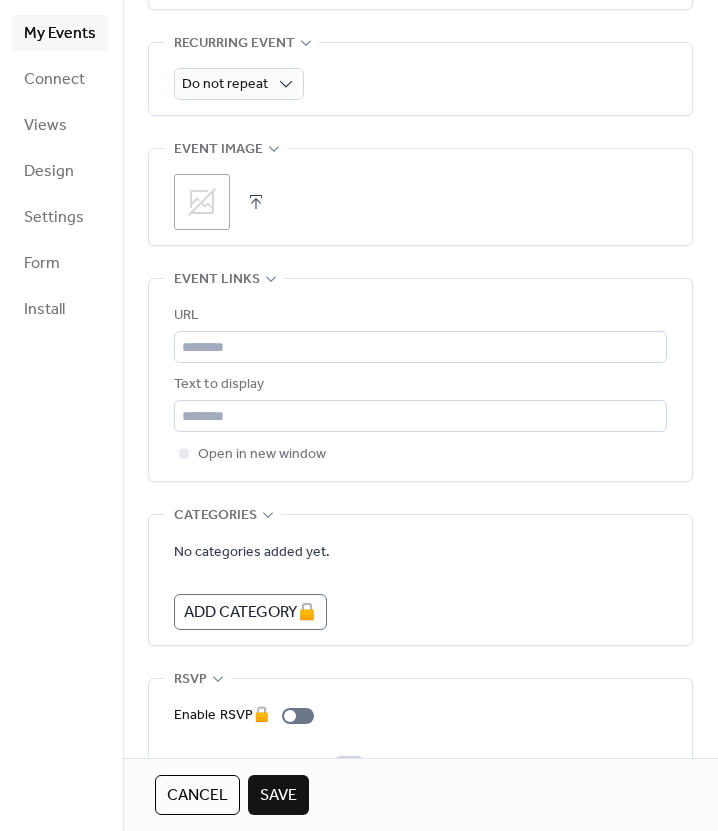 click on "Save" at bounding box center (278, 796) 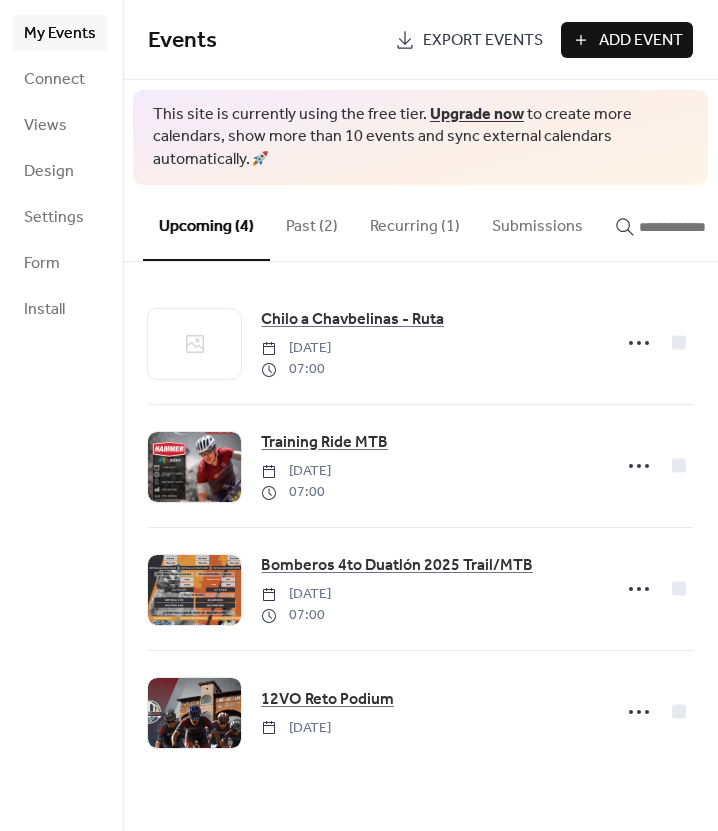 click on "Add Event" at bounding box center [641, 41] 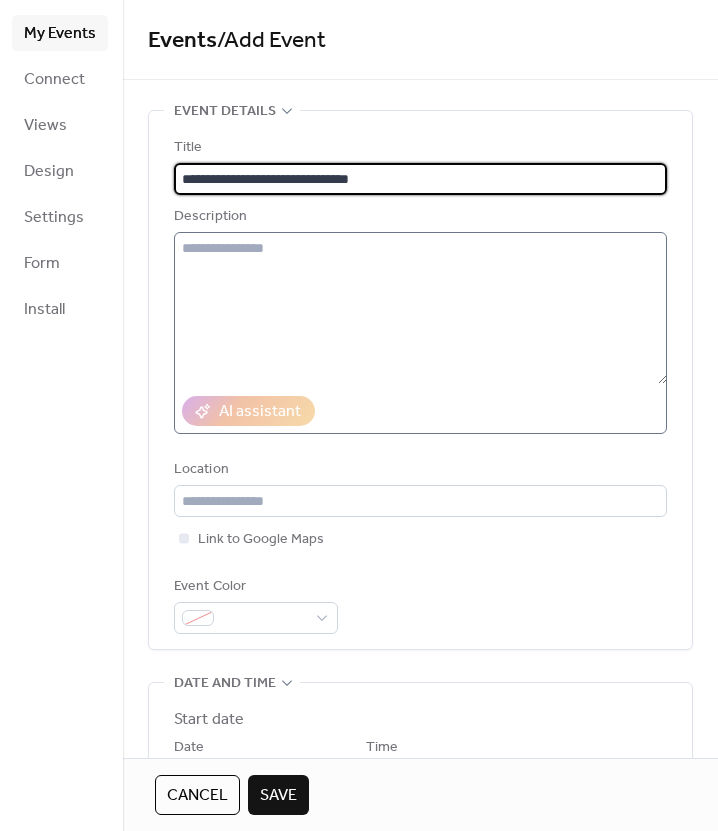 type on "**********" 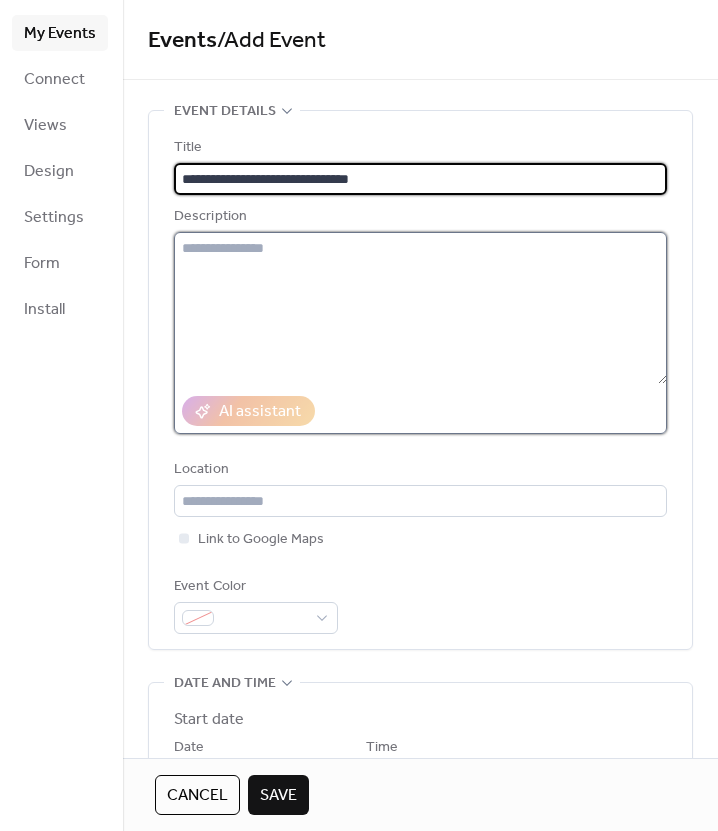 click at bounding box center (420, 308) 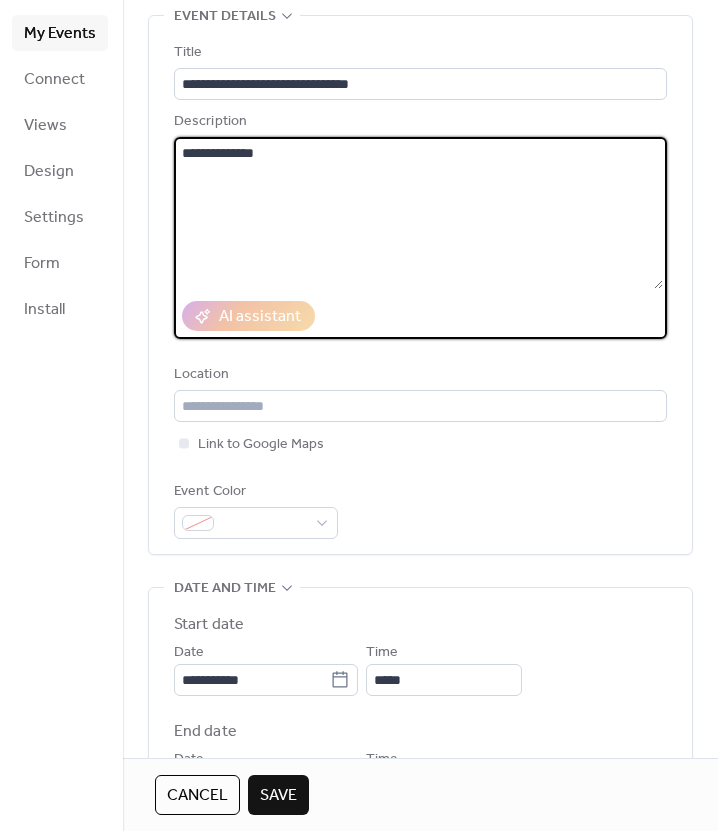 scroll, scrollTop: 200, scrollLeft: 0, axis: vertical 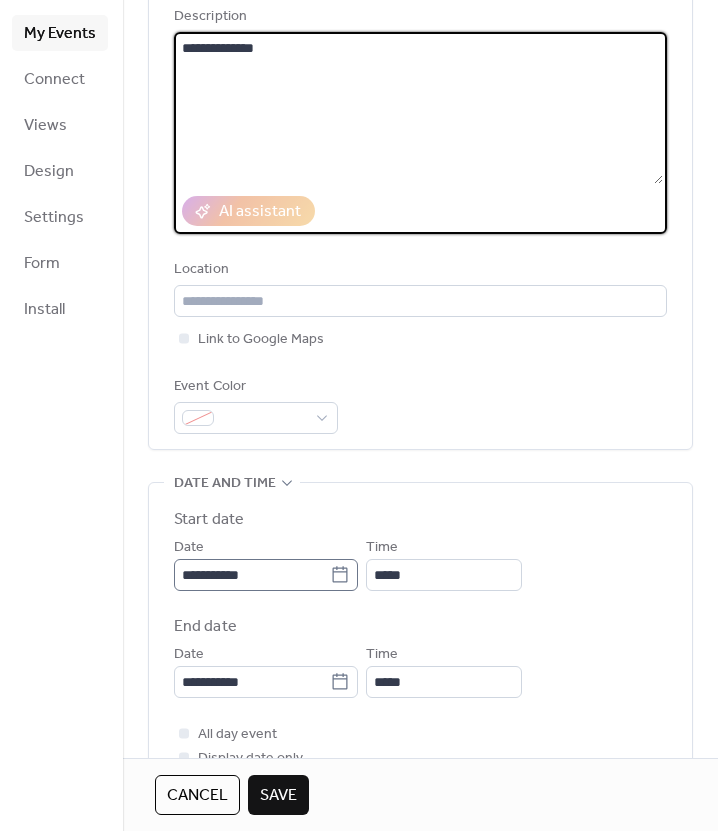 type on "**********" 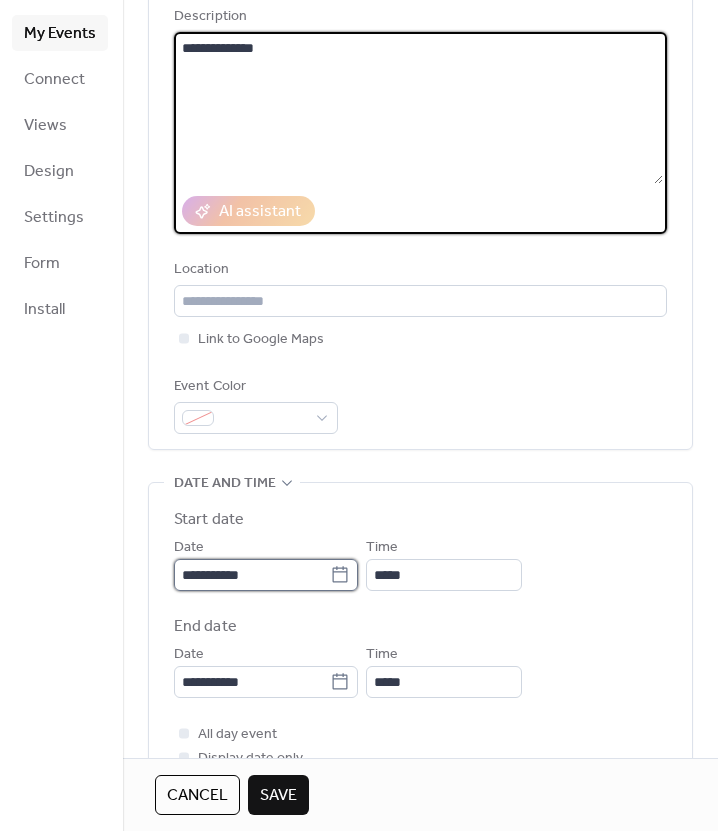 click on "**********" at bounding box center [252, 575] 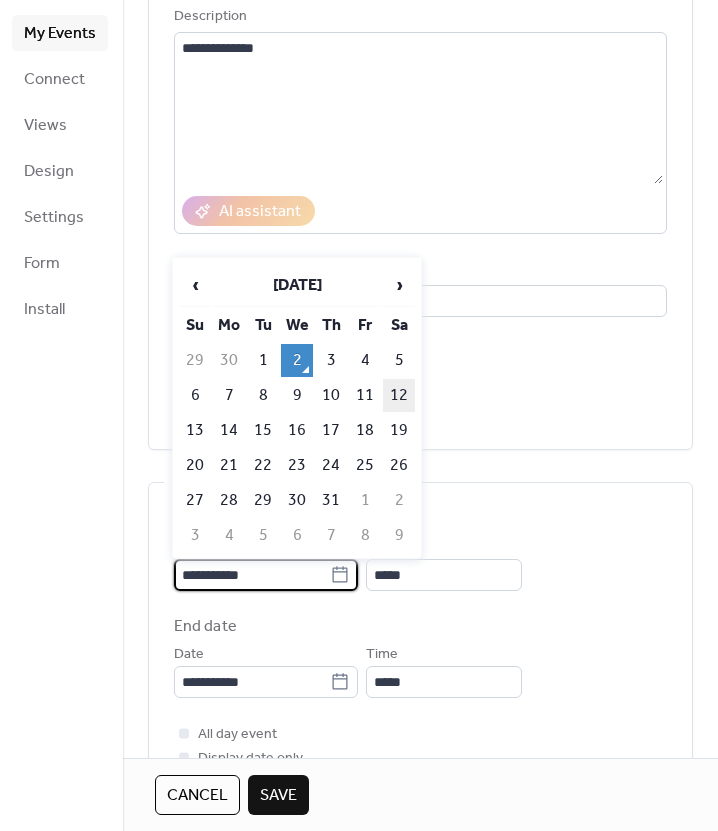 click on "12" at bounding box center [399, 395] 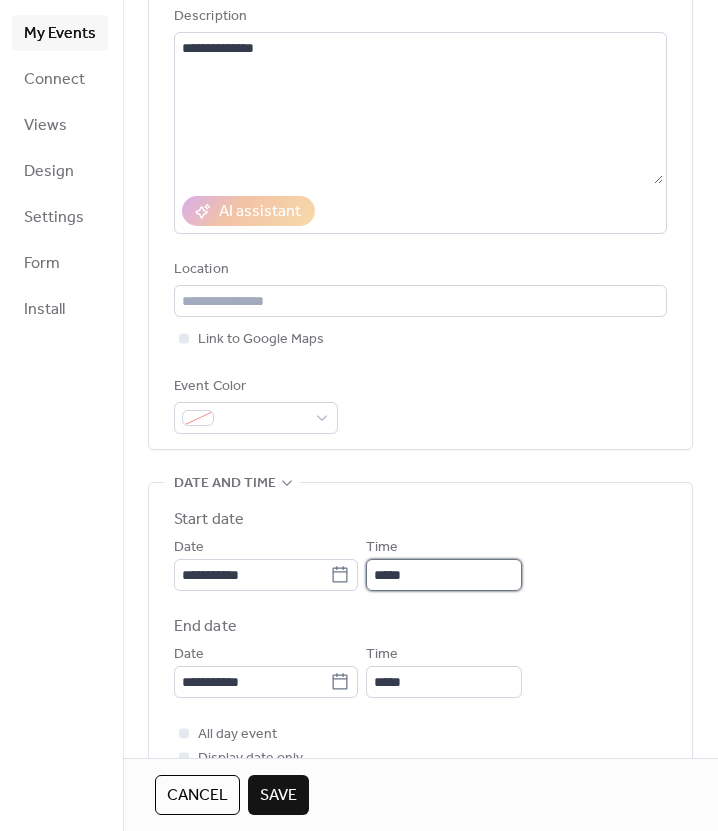 click on "*****" at bounding box center [444, 575] 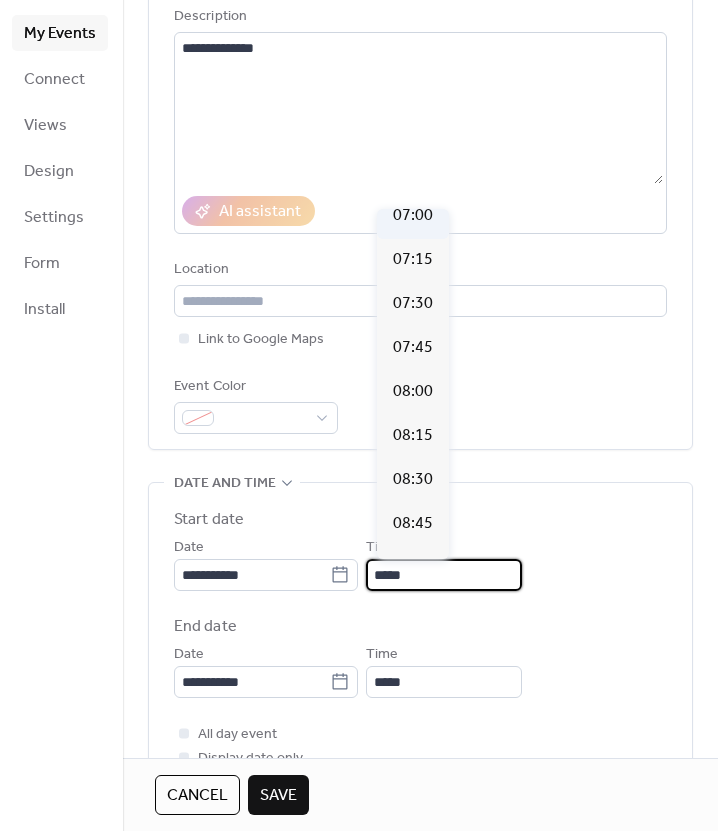 scroll, scrollTop: 1212, scrollLeft: 0, axis: vertical 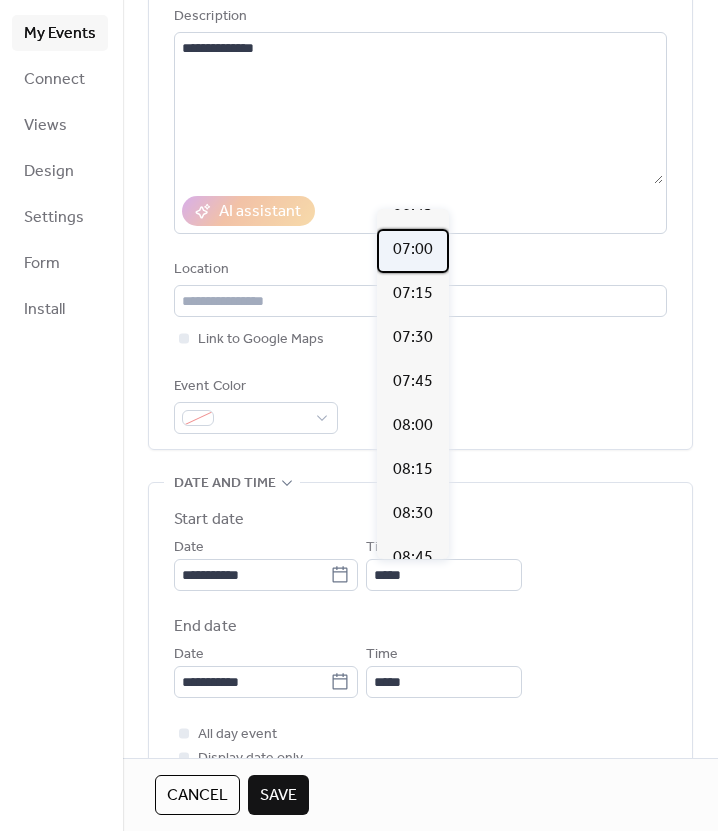 click on "07:00" at bounding box center [413, 250] 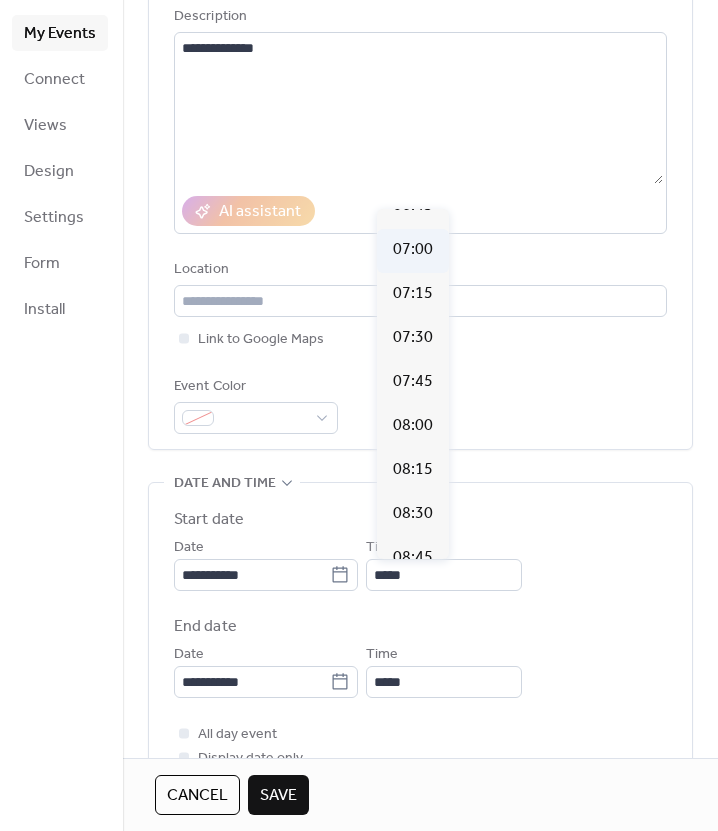 type on "*****" 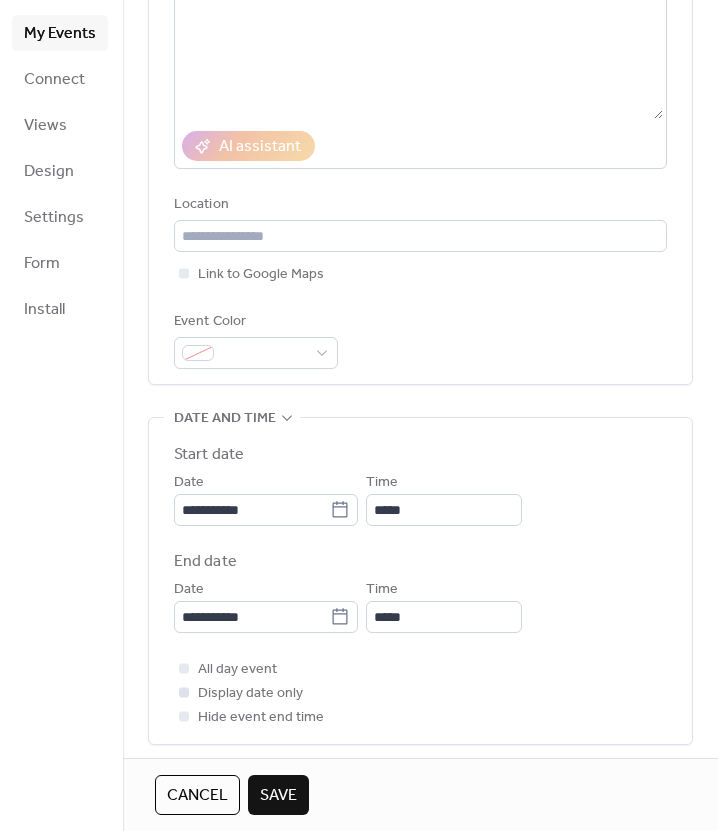 scroll, scrollTop: 300, scrollLeft: 0, axis: vertical 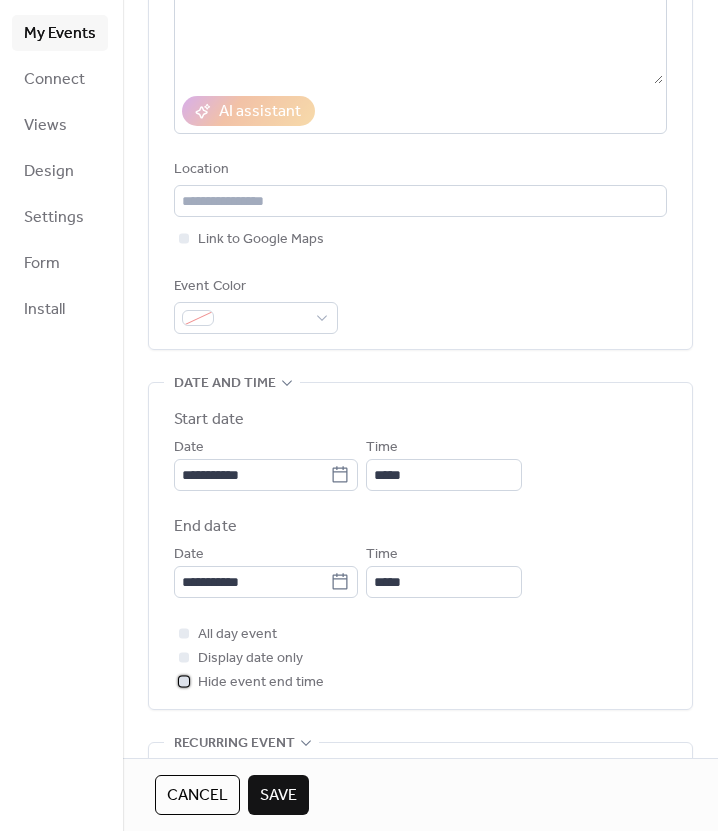 click on "Hide event end time" at bounding box center (261, 683) 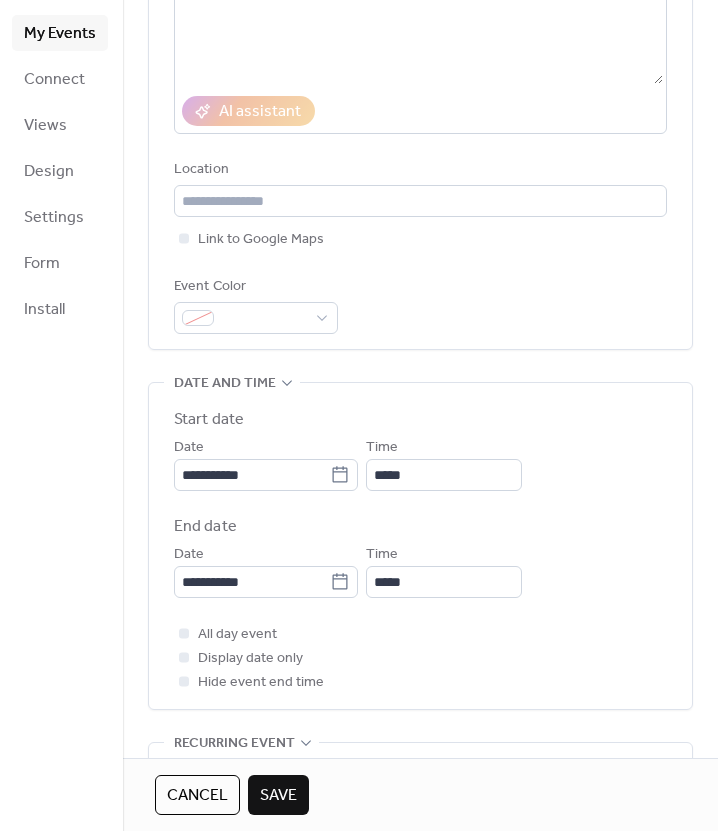 click on "Save" at bounding box center (278, 796) 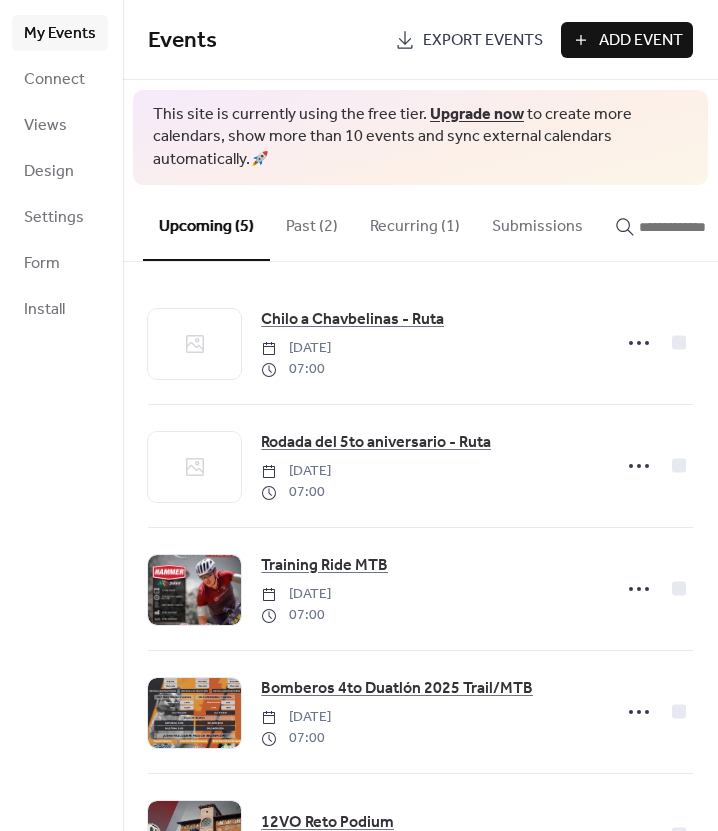 click on "Add Event" at bounding box center [627, 40] 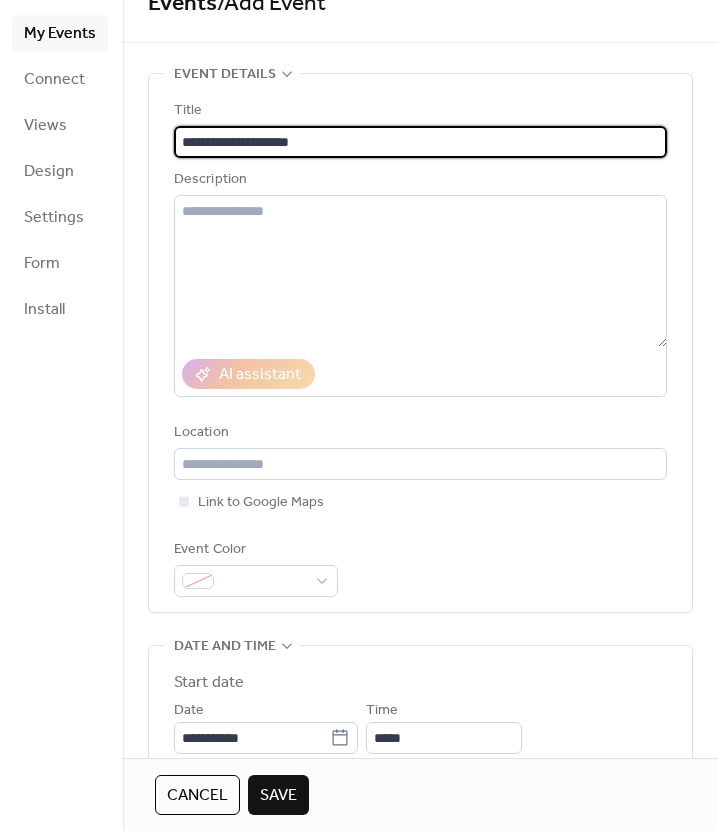 scroll, scrollTop: 100, scrollLeft: 0, axis: vertical 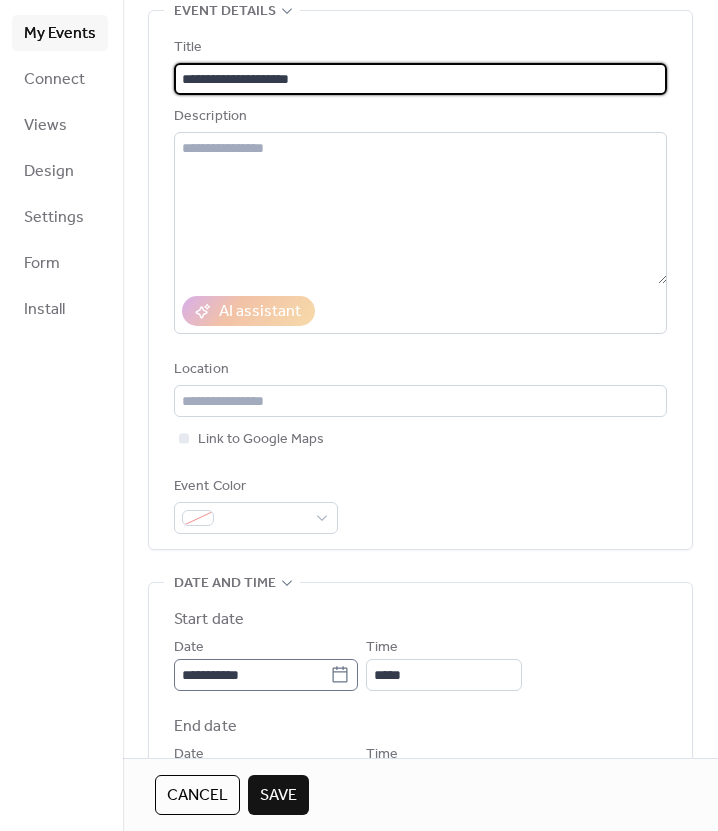 type on "**********" 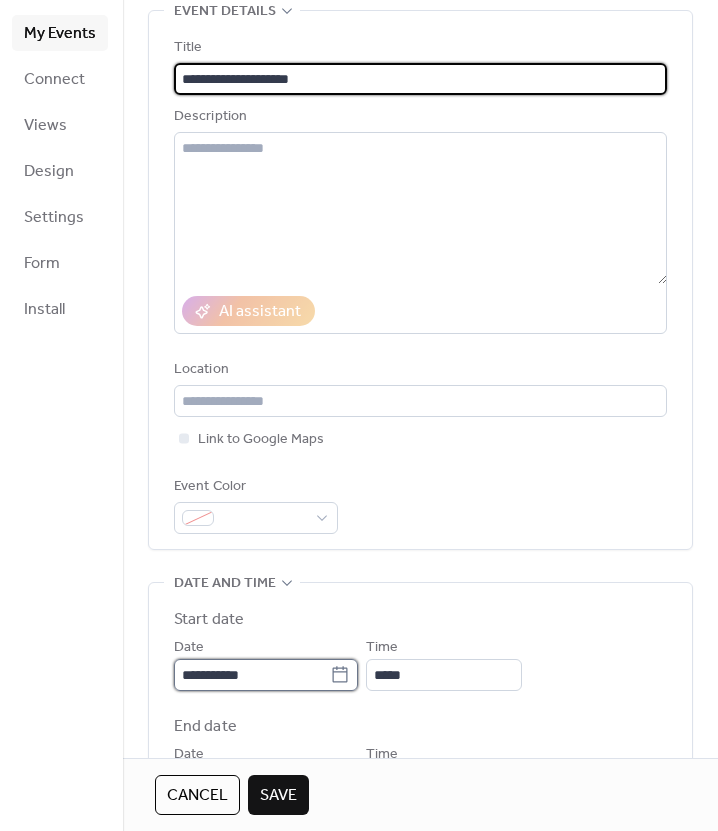 click on "**********" at bounding box center [252, 675] 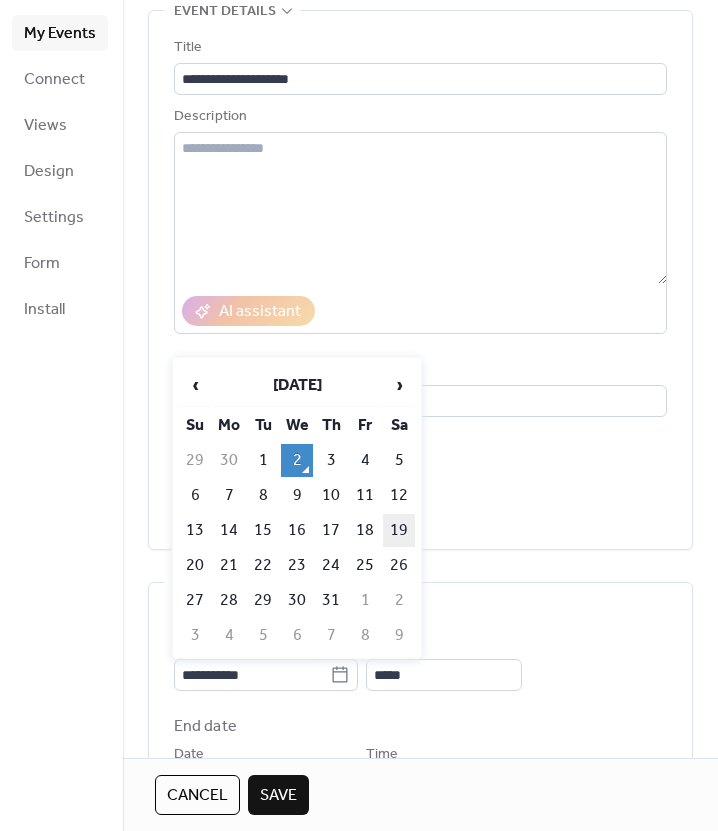 click on "19" at bounding box center (399, 530) 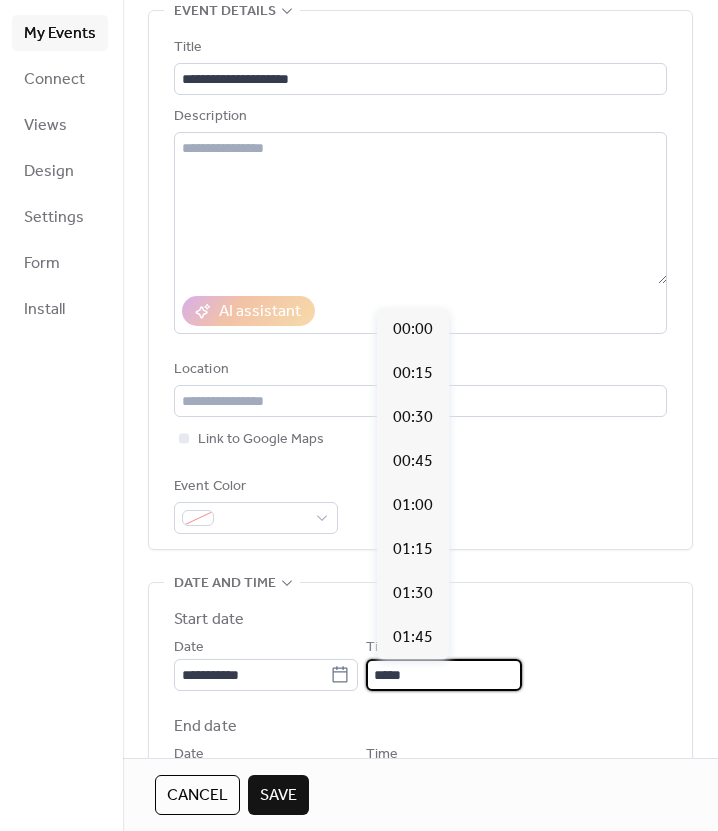 click on "*****" at bounding box center (444, 675) 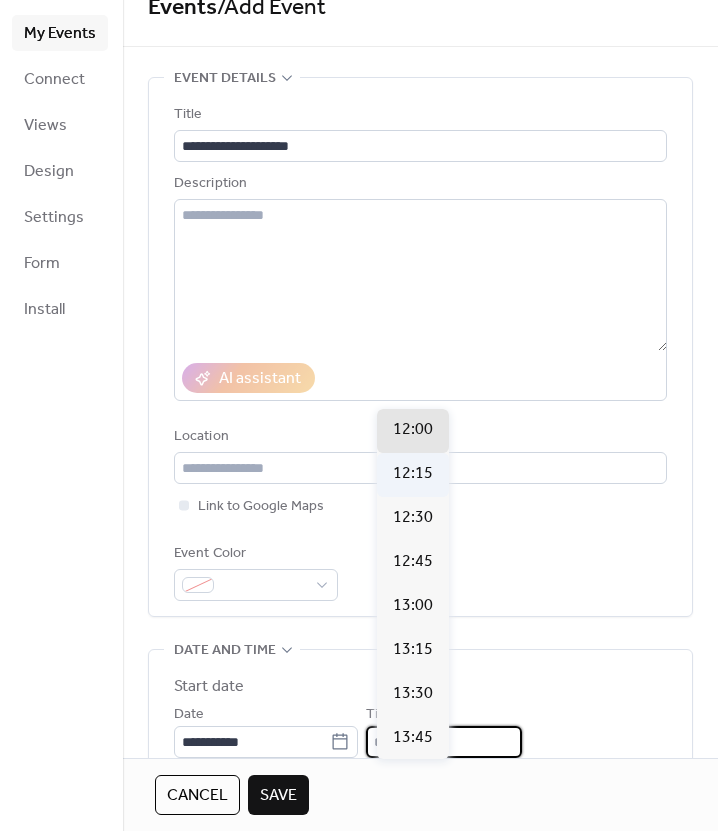 scroll, scrollTop: 0, scrollLeft: 0, axis: both 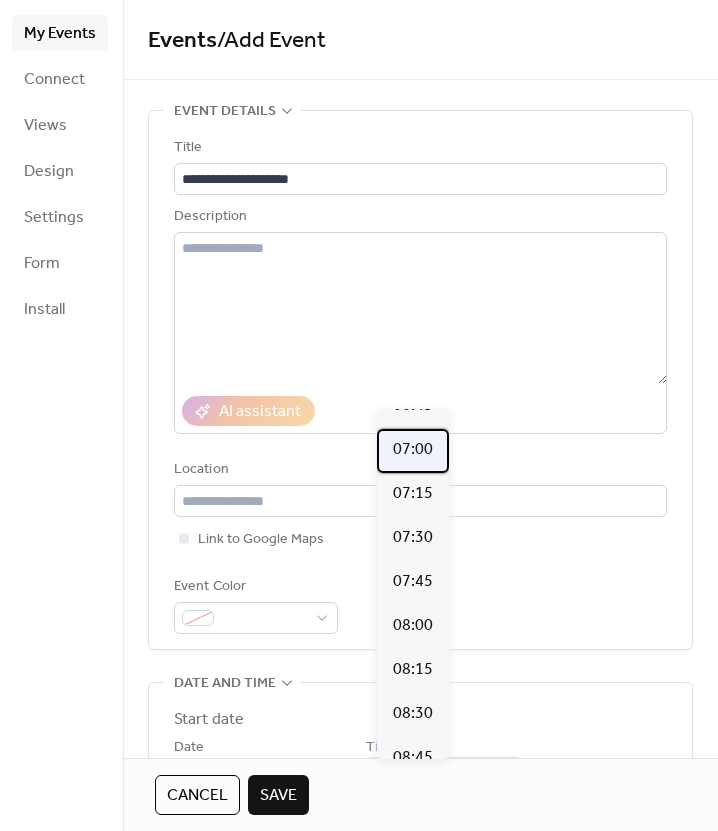 click on "07:00" at bounding box center [413, 450] 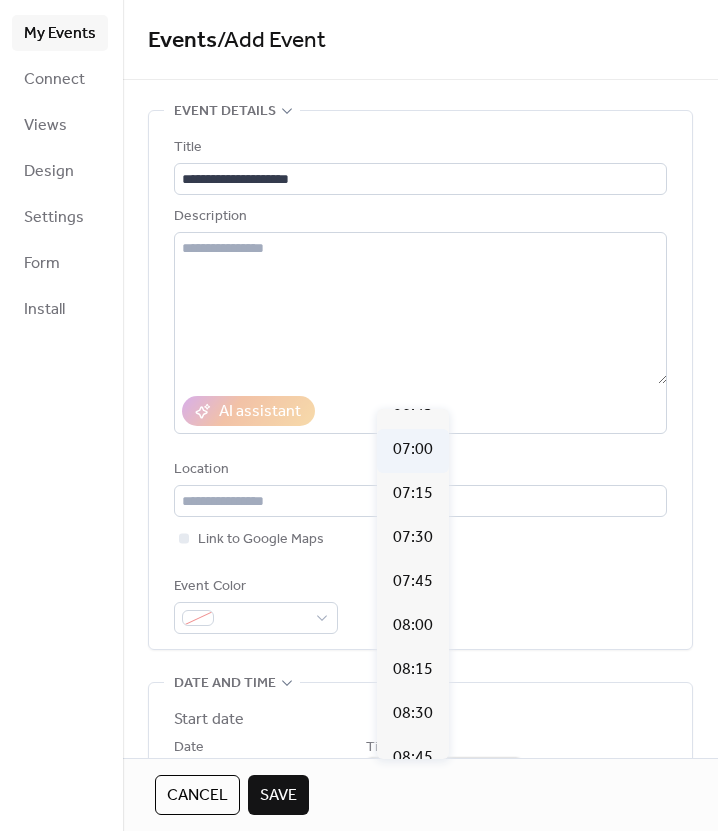 type on "*****" 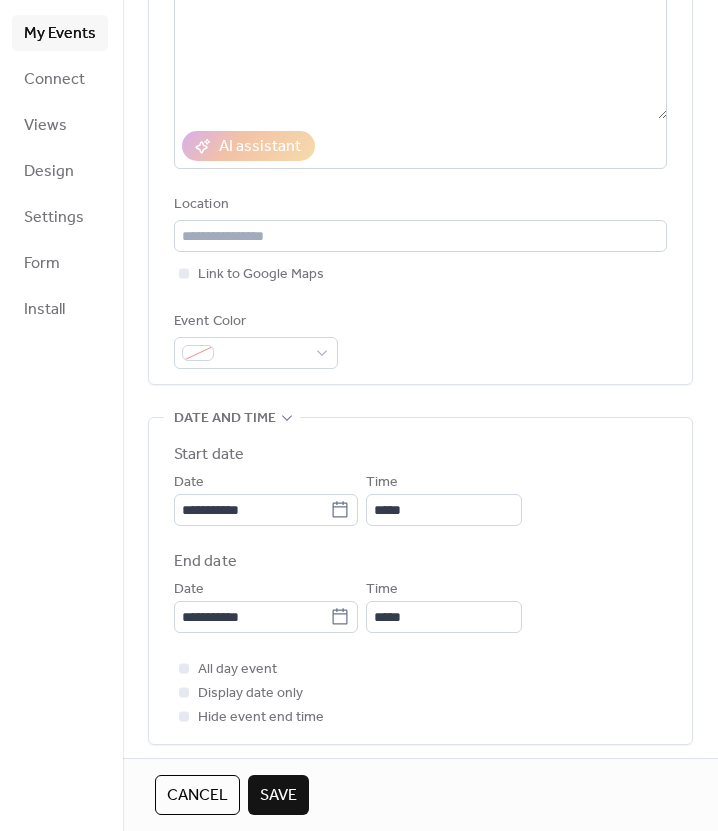 scroll, scrollTop: 400, scrollLeft: 0, axis: vertical 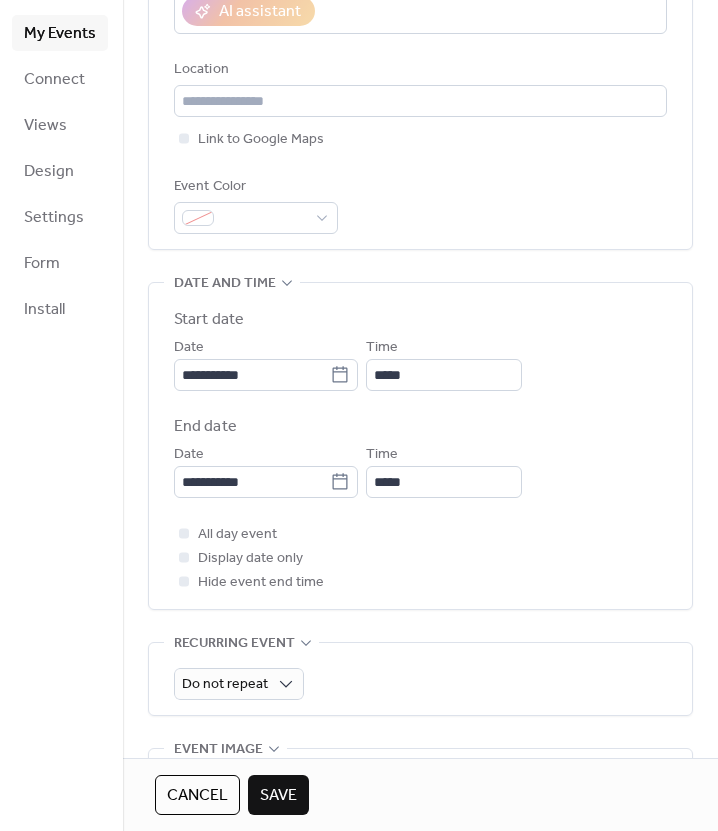 click on "Save" at bounding box center [278, 796] 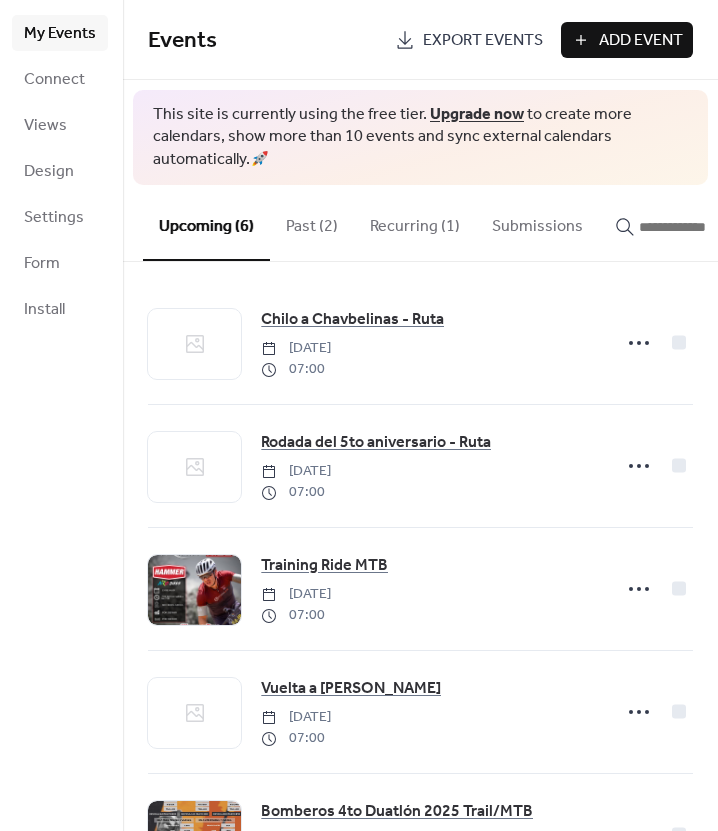 click on "Add Event" at bounding box center (627, 40) 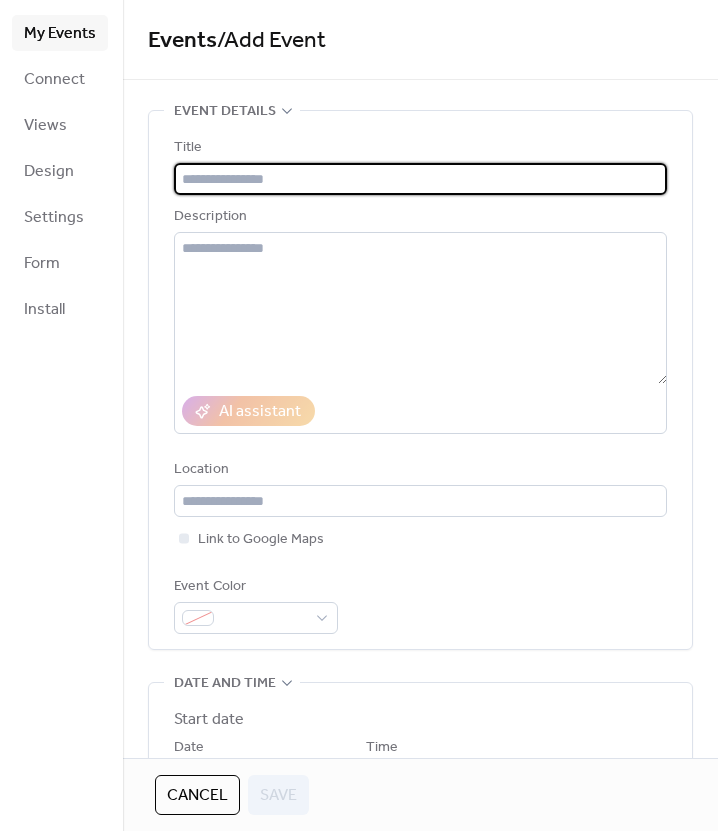 click at bounding box center [420, 179] 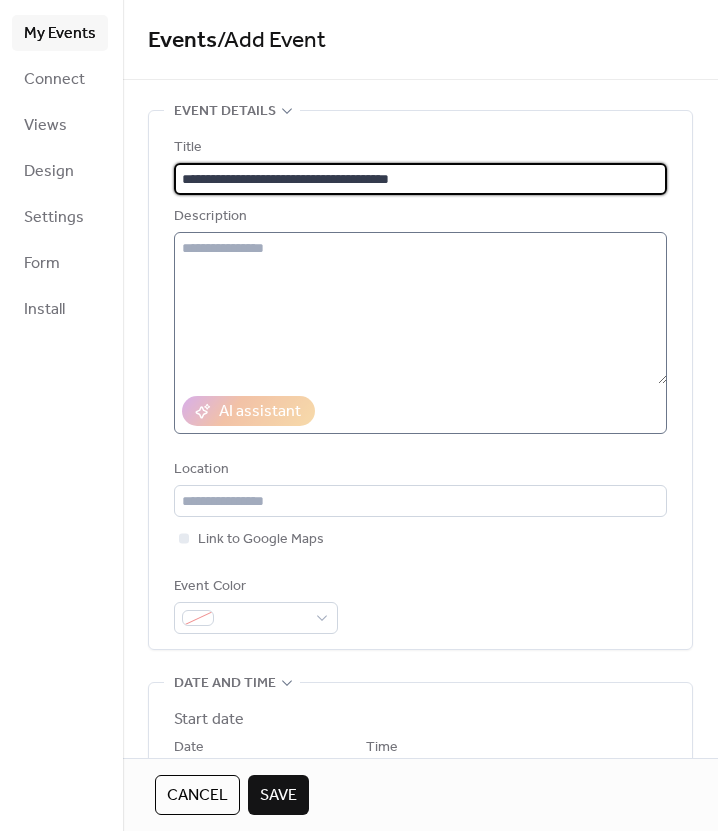 type on "**********" 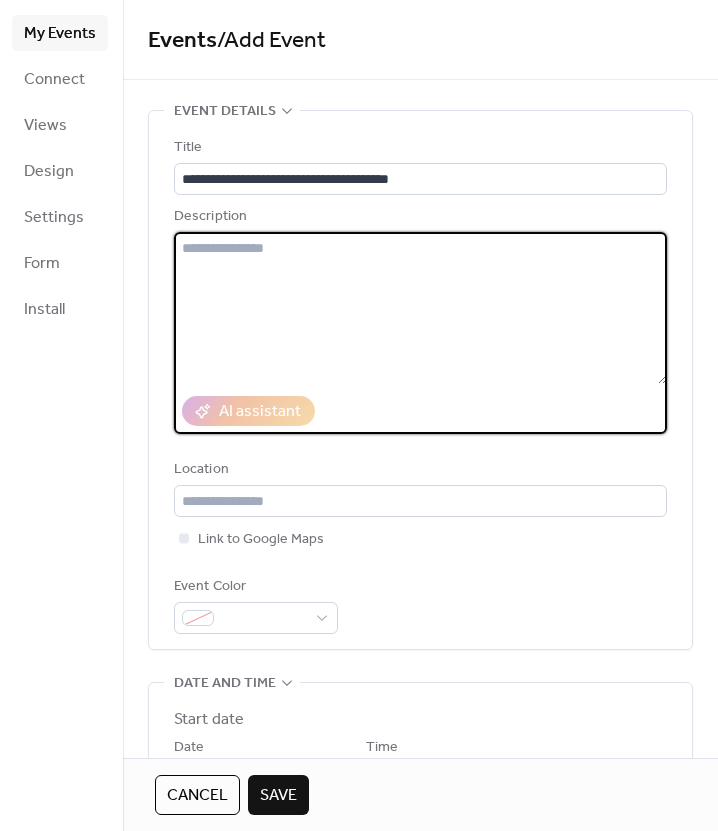 click at bounding box center (420, 308) 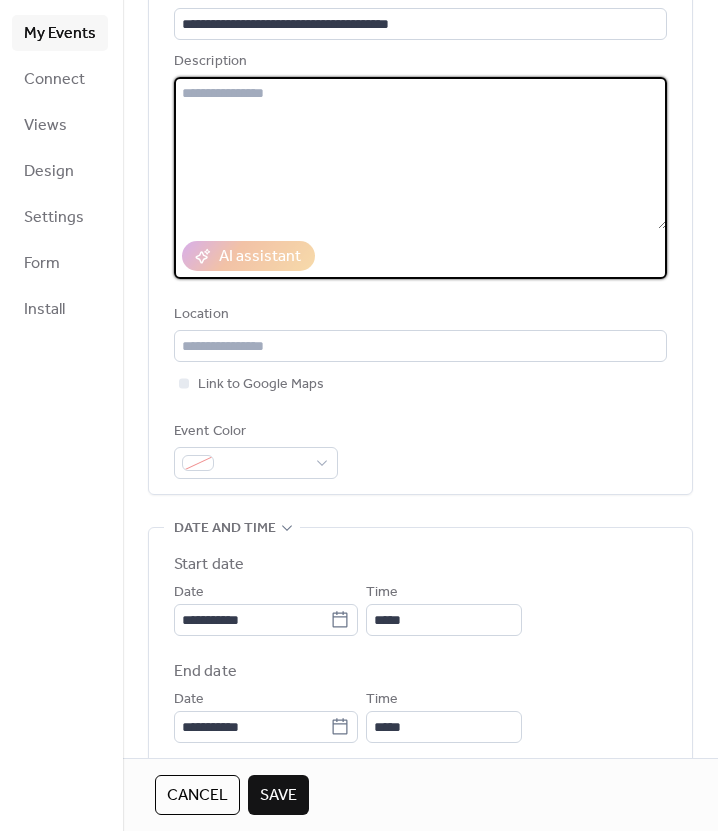 scroll, scrollTop: 300, scrollLeft: 0, axis: vertical 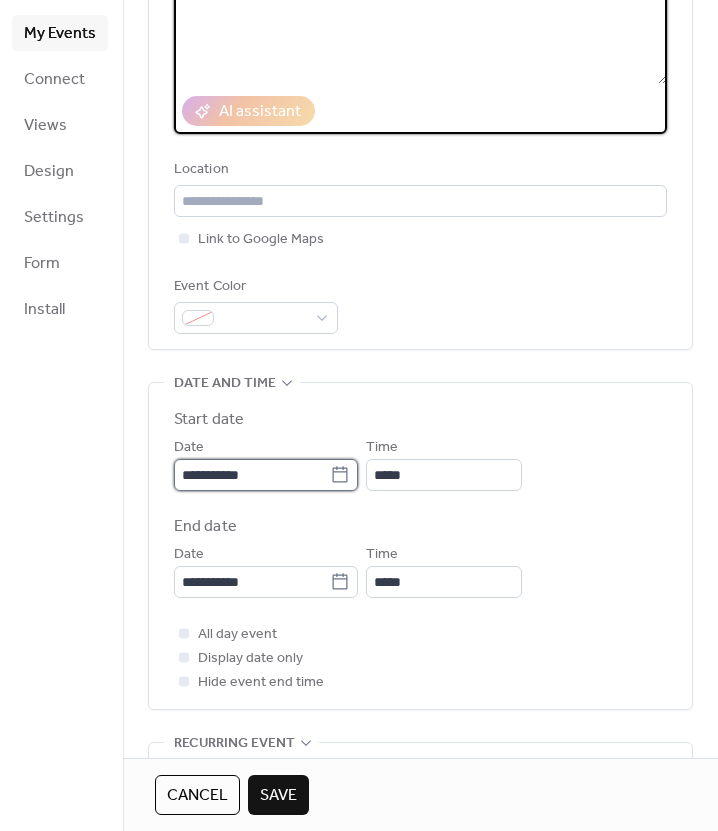 click on "**********" at bounding box center (252, 475) 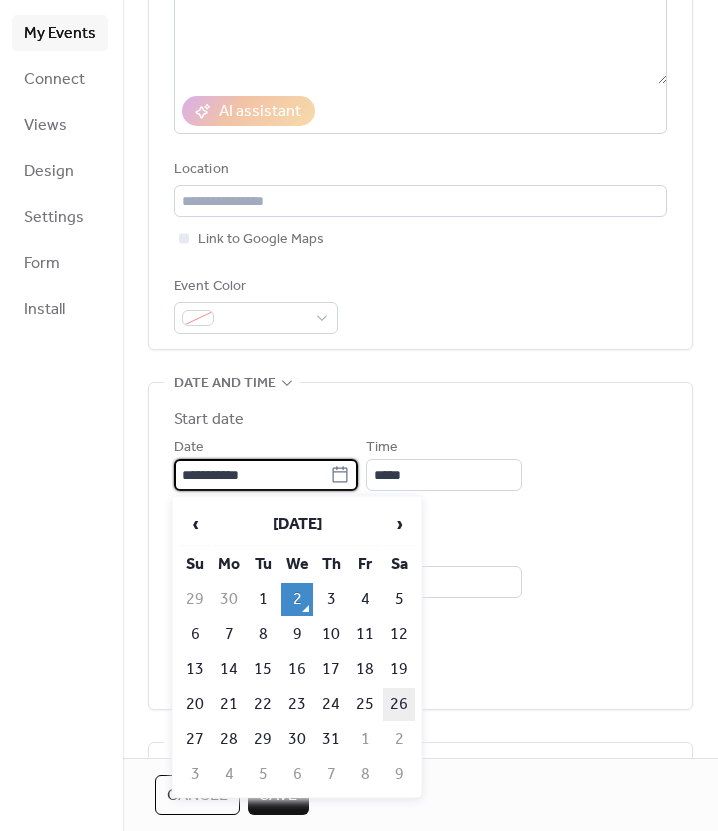 click on "26" at bounding box center [399, 704] 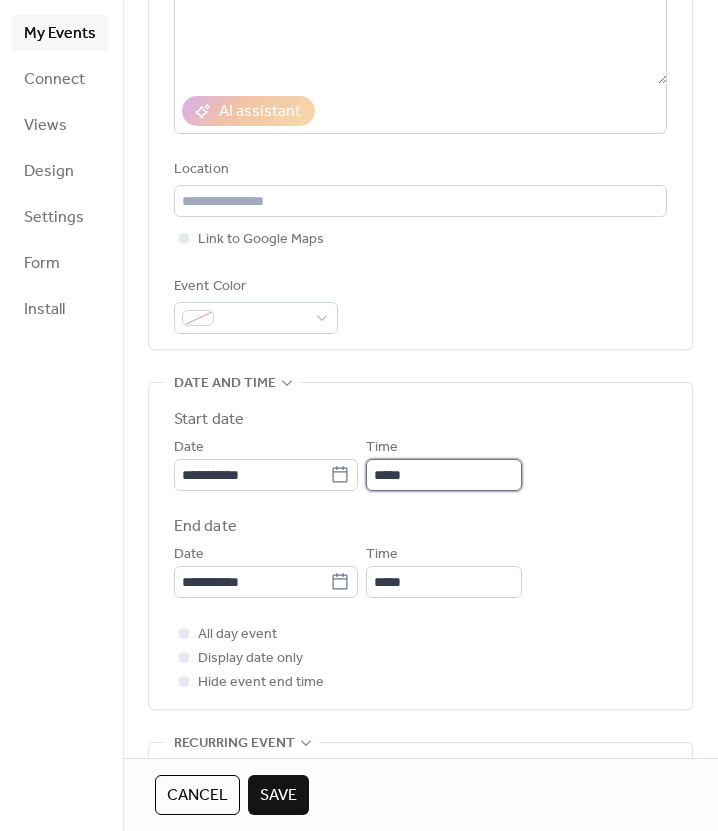 click on "*****" at bounding box center (444, 475) 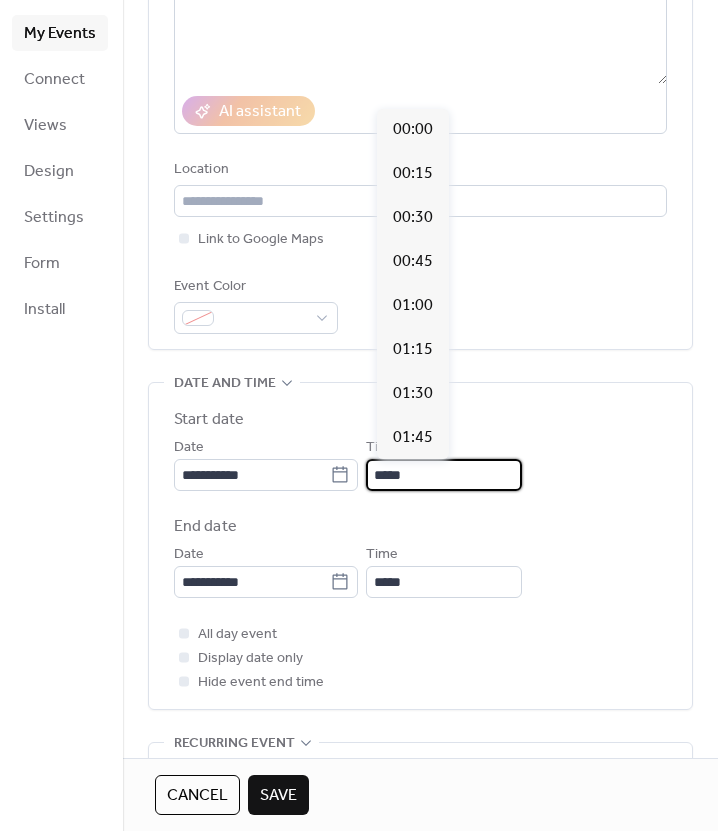 scroll, scrollTop: 2112, scrollLeft: 0, axis: vertical 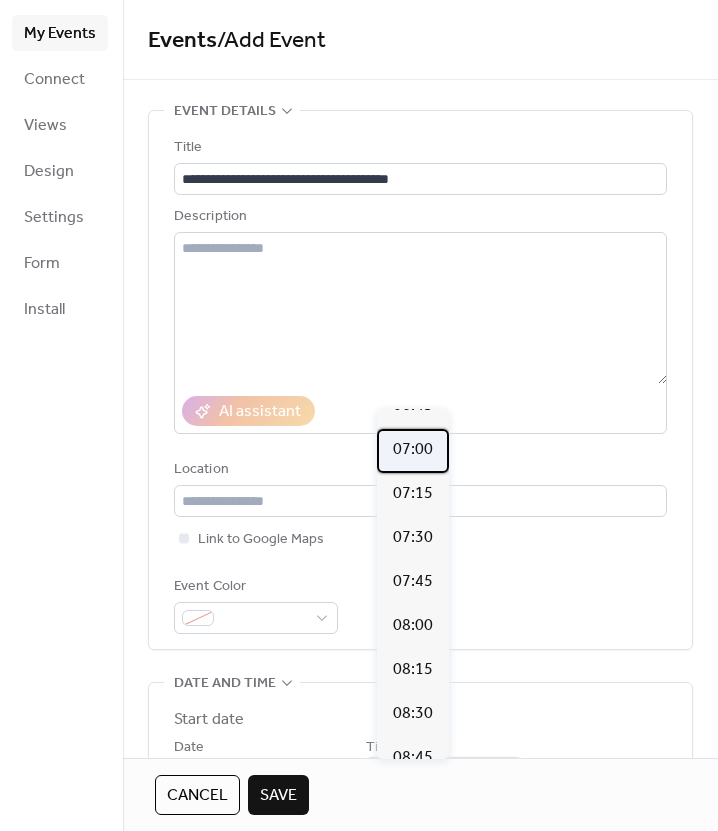 click on "07:00" at bounding box center (413, 450) 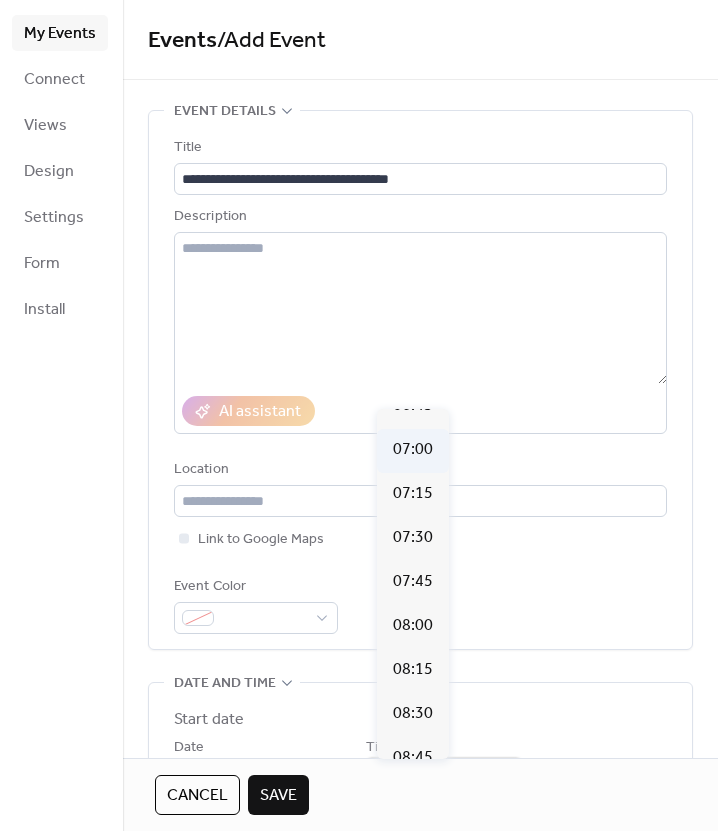 type on "*****" 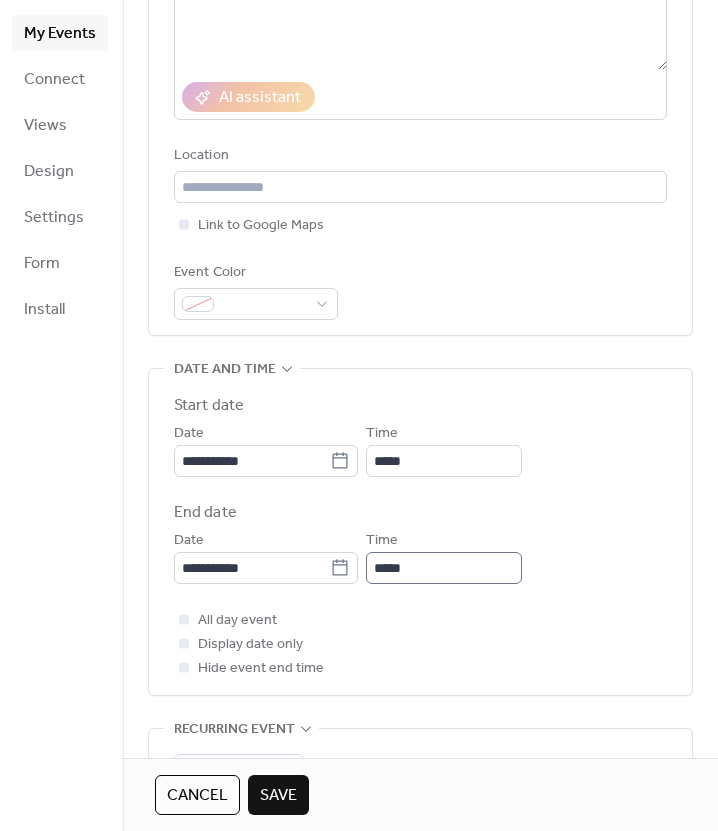 scroll, scrollTop: 400, scrollLeft: 0, axis: vertical 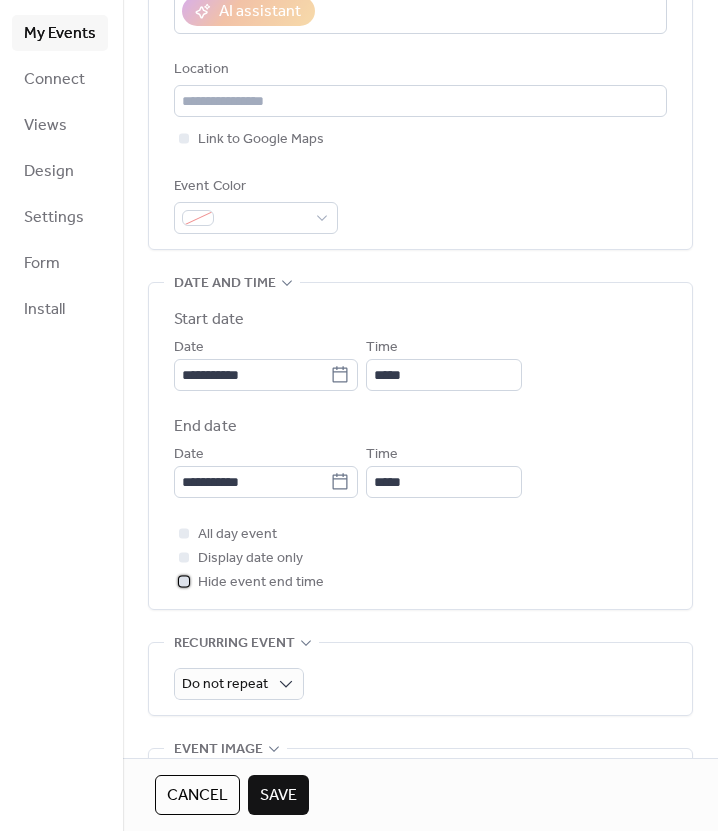 click on "Hide event end time" at bounding box center [261, 583] 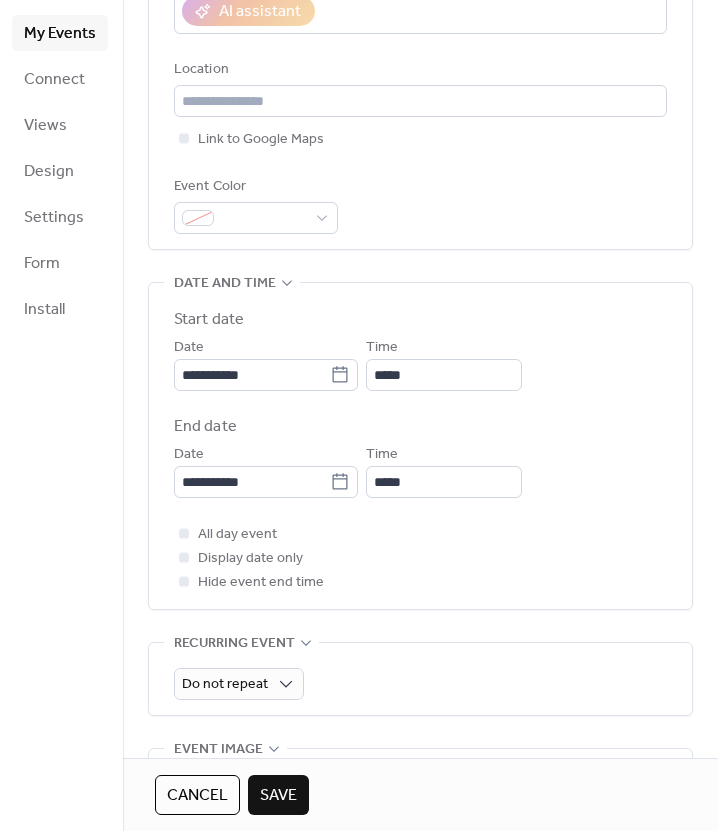 click on "Save" at bounding box center [278, 796] 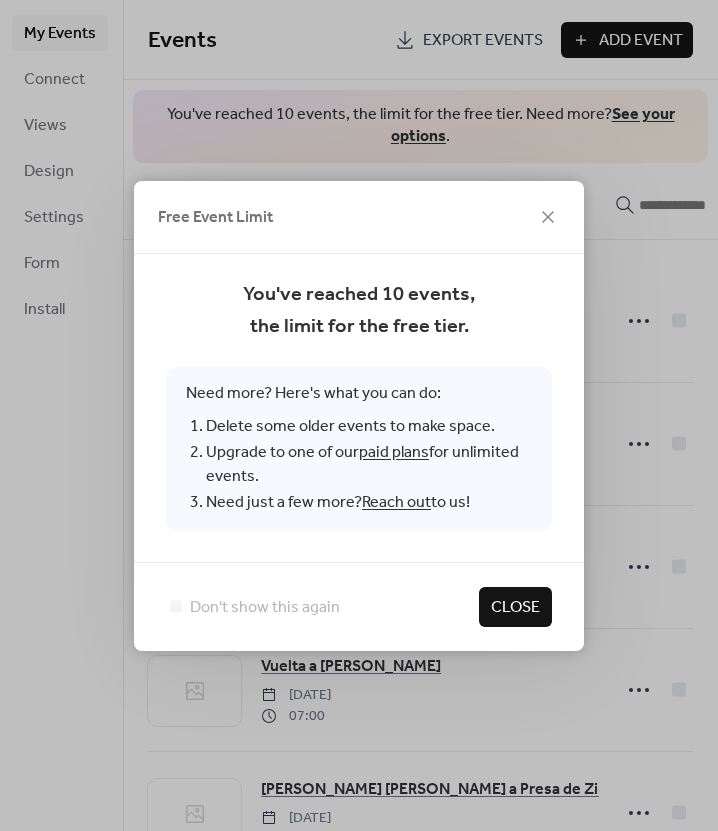 click on "Close" at bounding box center (515, 608) 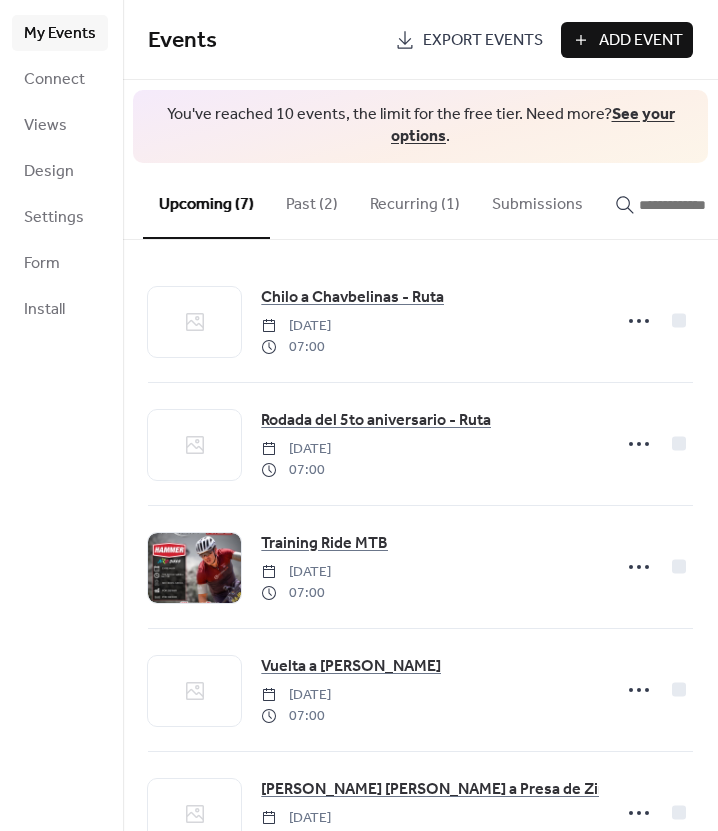 click on "Past  (2)" at bounding box center [312, 200] 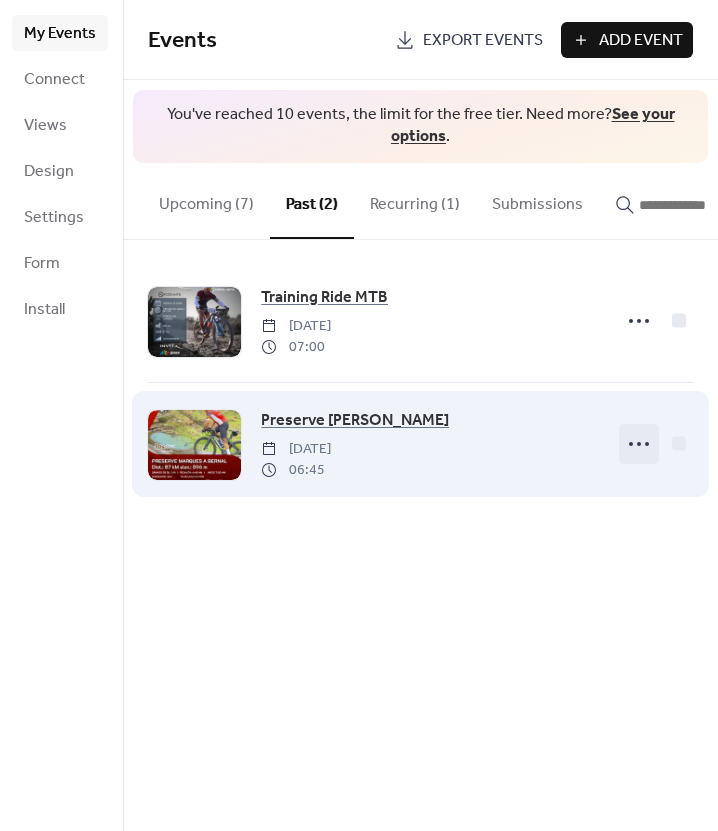 click 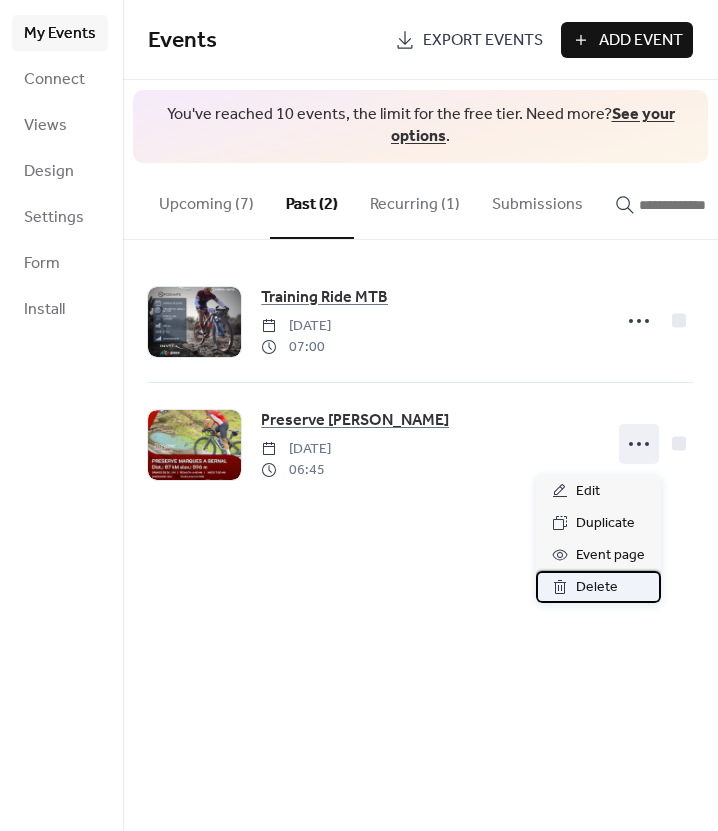 click on "Delete" at bounding box center (597, 588) 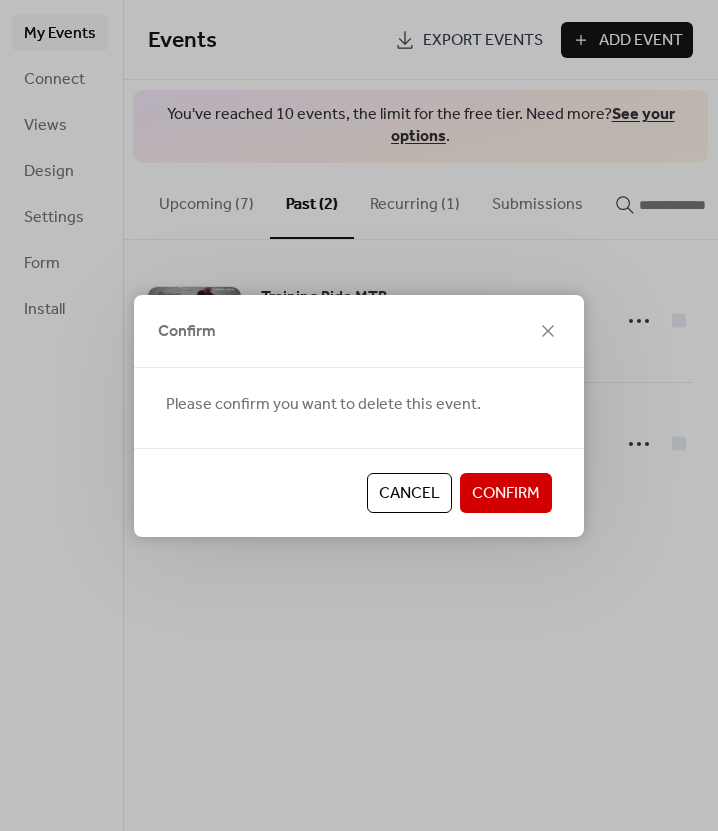 click on "Confirm" at bounding box center [506, 494] 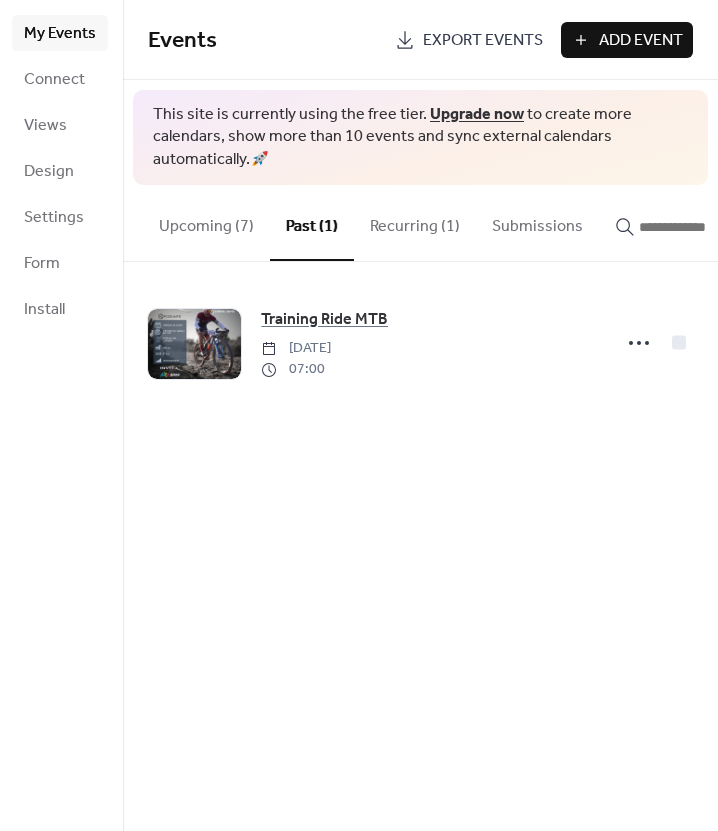 click on "Upcoming  (7)" at bounding box center [206, 222] 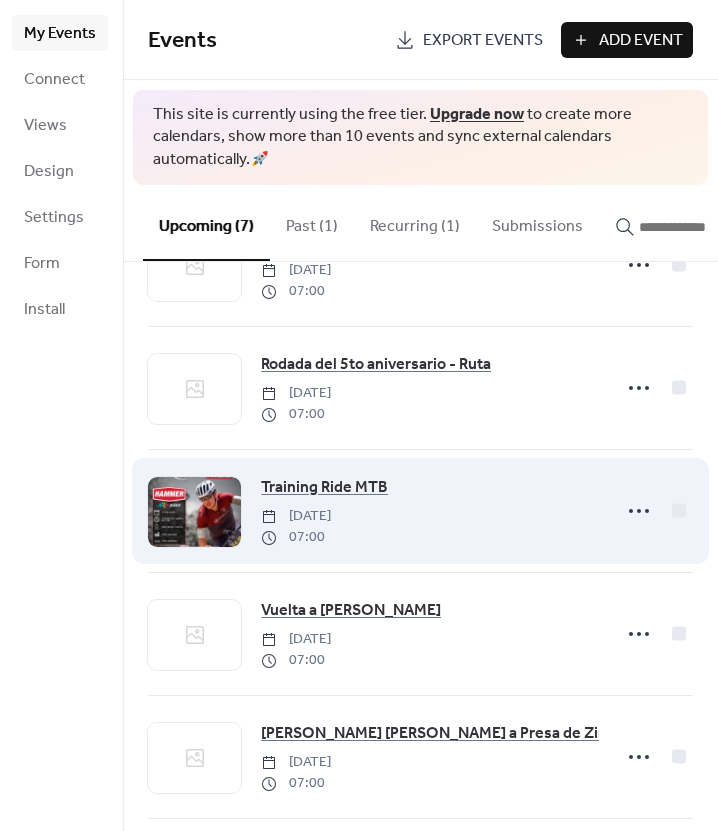 scroll, scrollTop: 43, scrollLeft: 0, axis: vertical 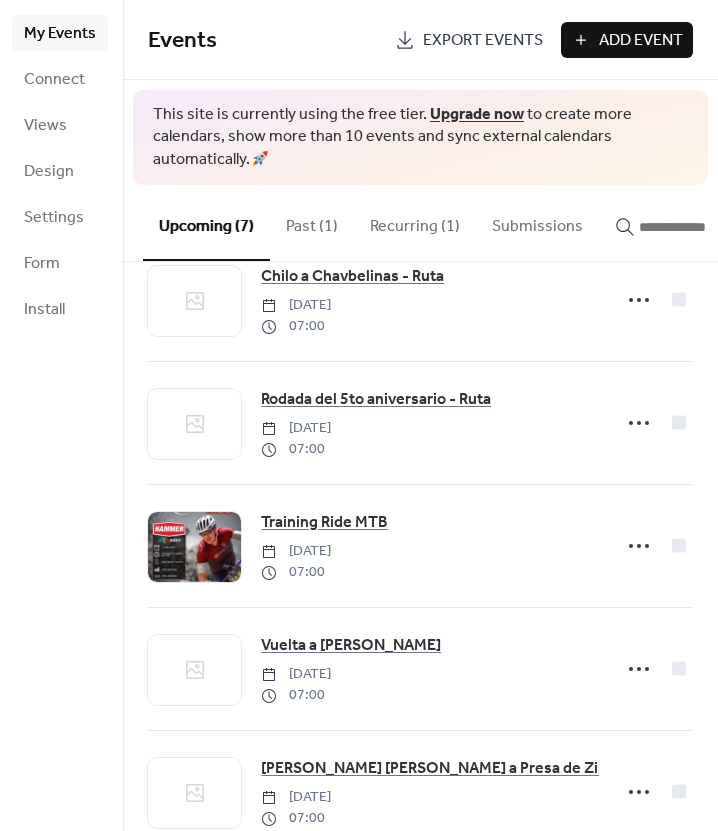 click on "Past  (1)" at bounding box center [312, 222] 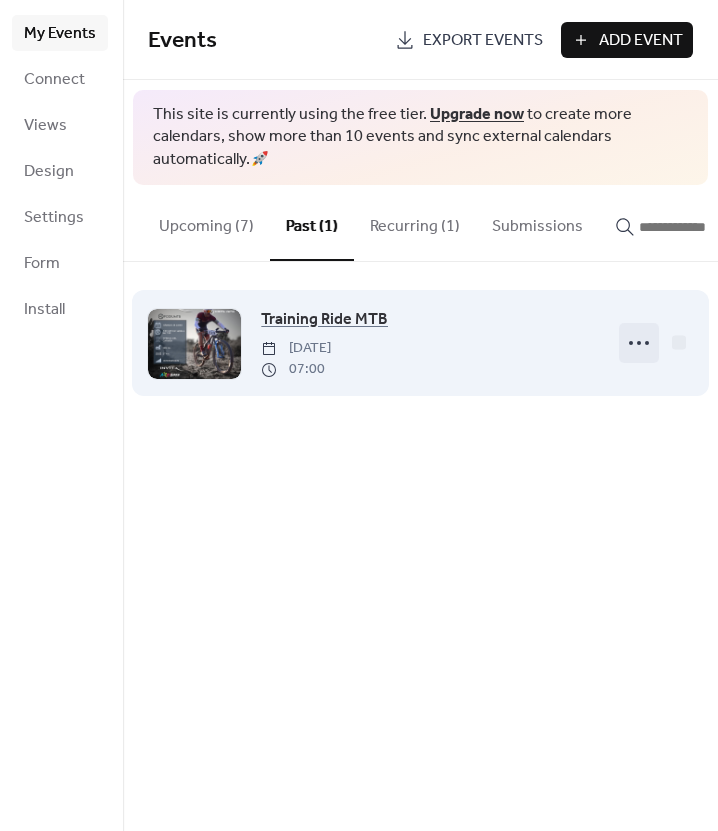 click 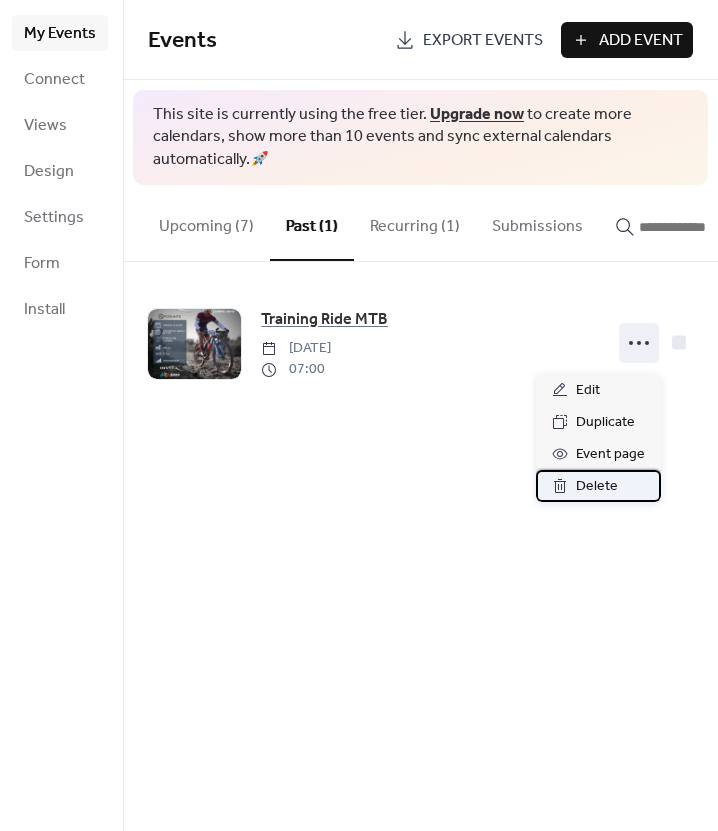 click on "Delete" at bounding box center (597, 487) 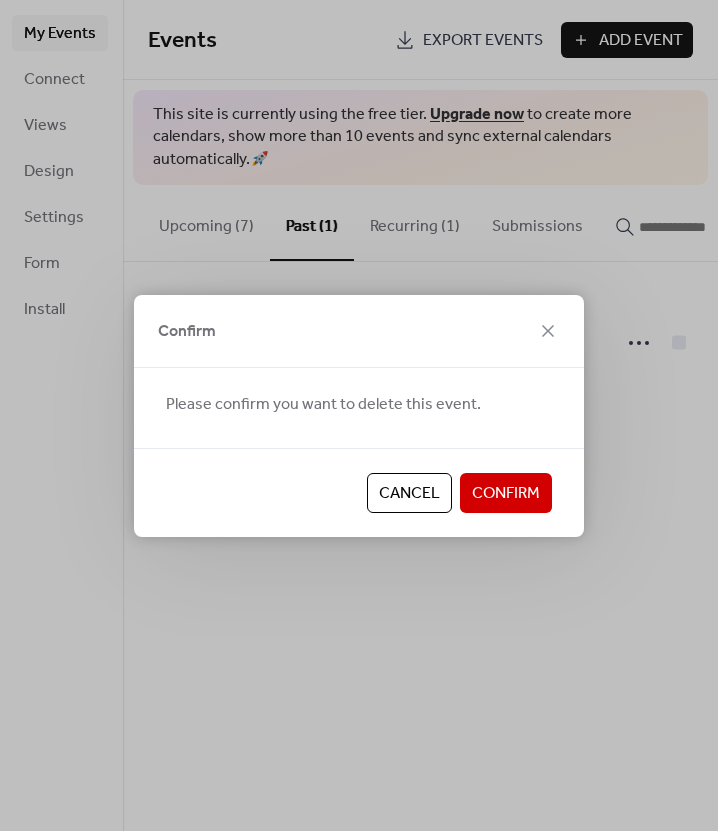 click on "Confirm" at bounding box center [506, 494] 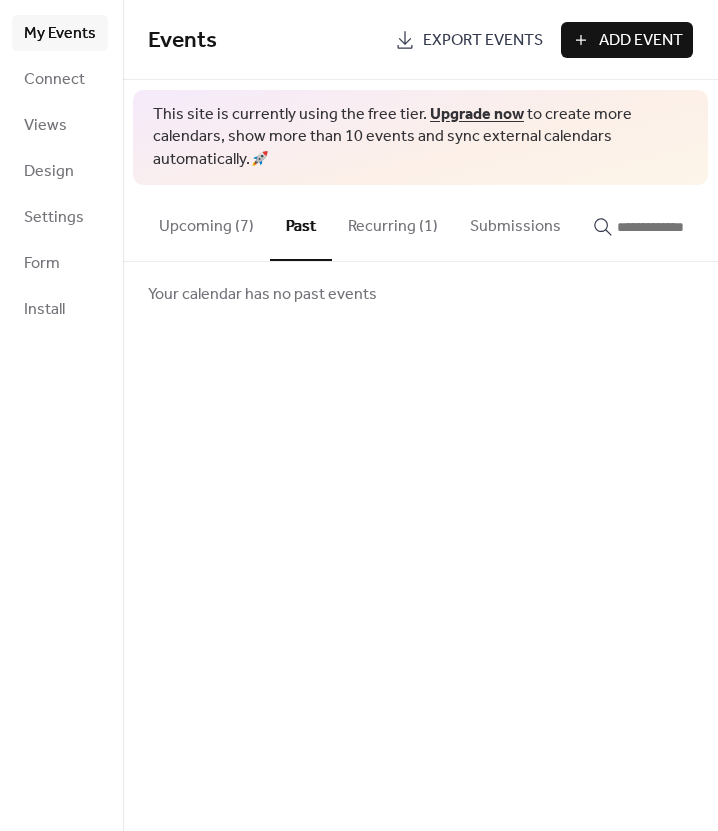 click on "Upcoming  (7)" at bounding box center (206, 222) 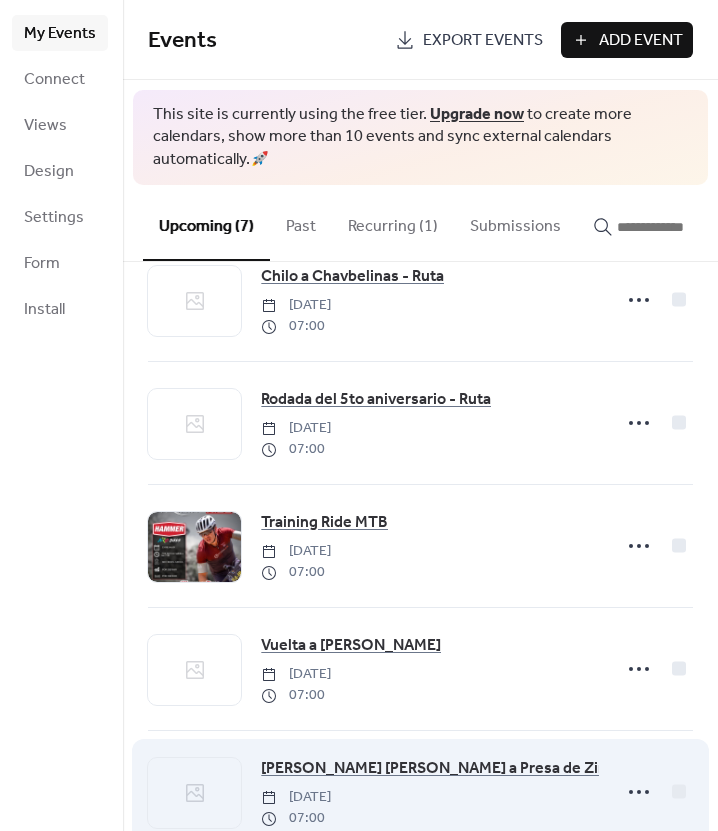 scroll, scrollTop: 0, scrollLeft: 0, axis: both 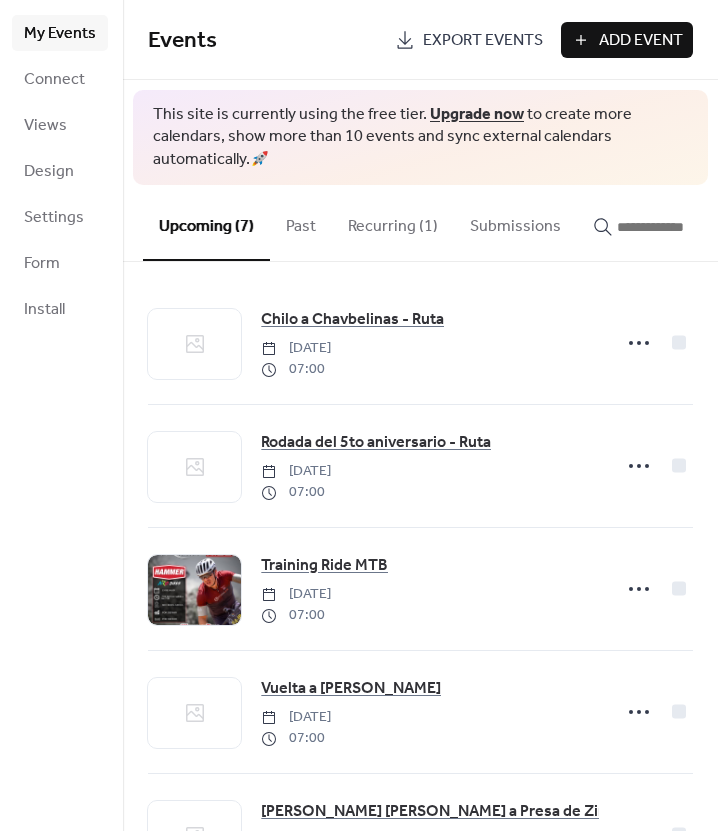 click on "Add Event" at bounding box center [627, 40] 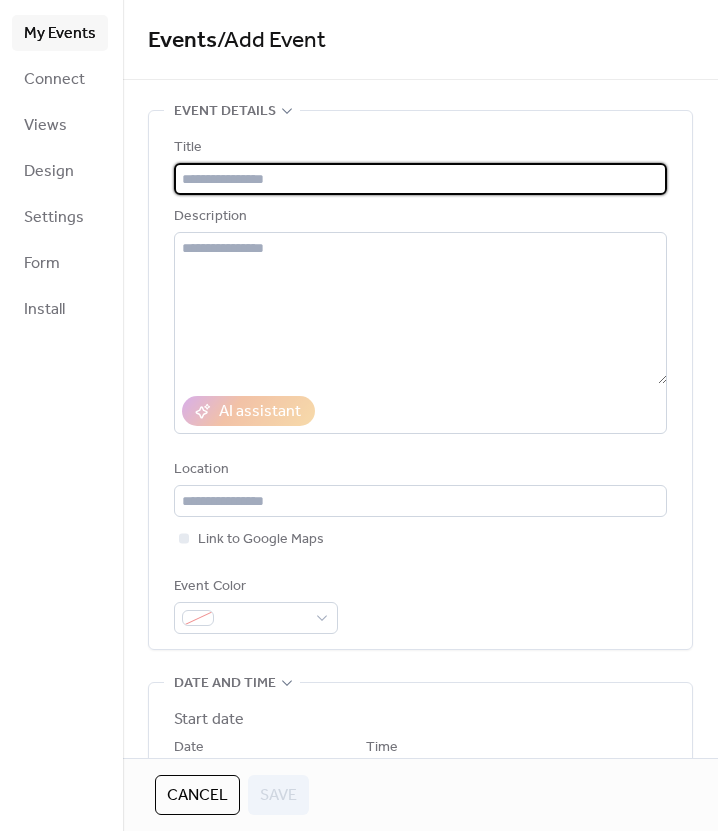 click at bounding box center (420, 179) 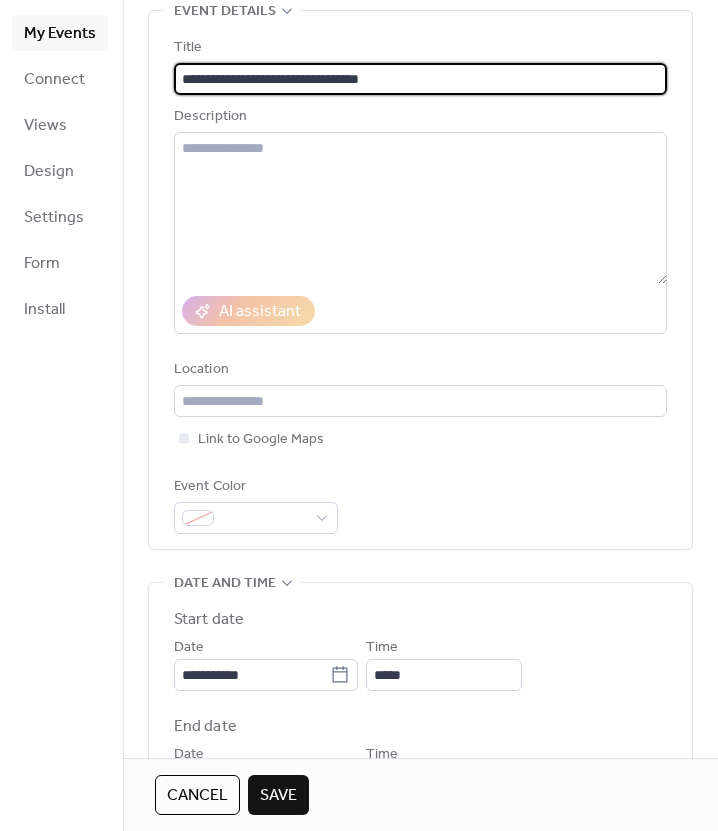 scroll, scrollTop: 200, scrollLeft: 0, axis: vertical 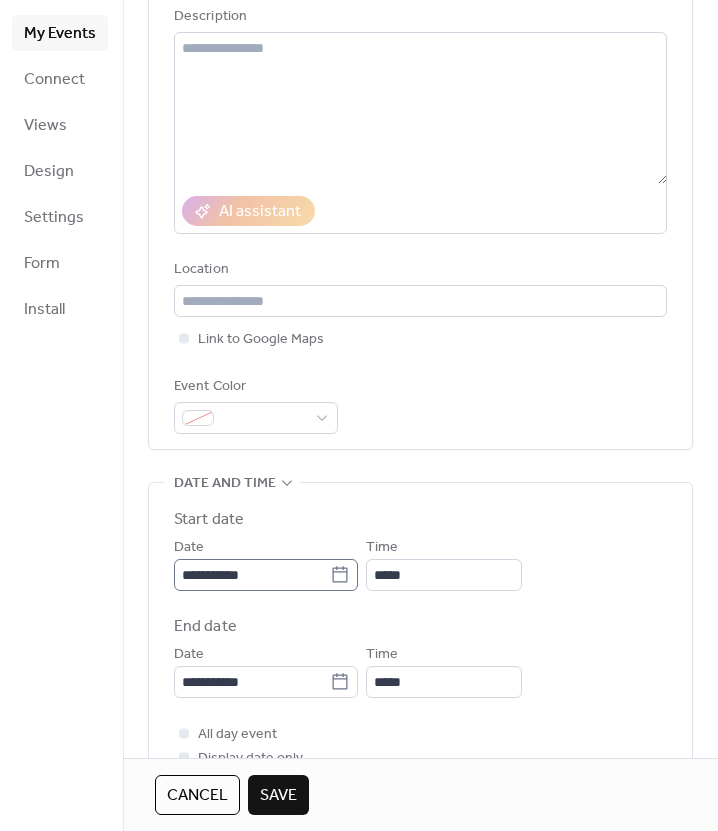 type on "**********" 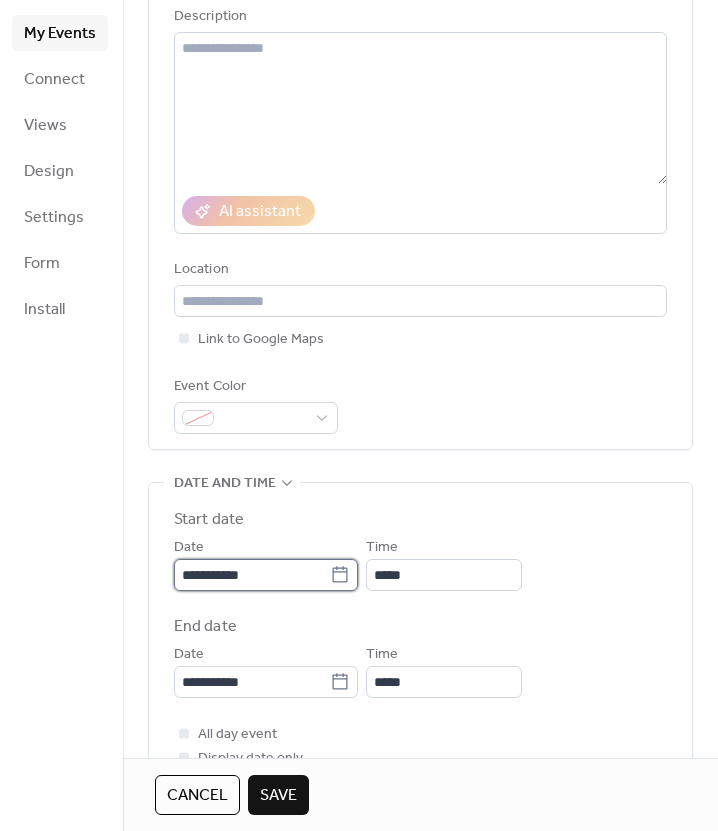 click on "**********" at bounding box center [252, 575] 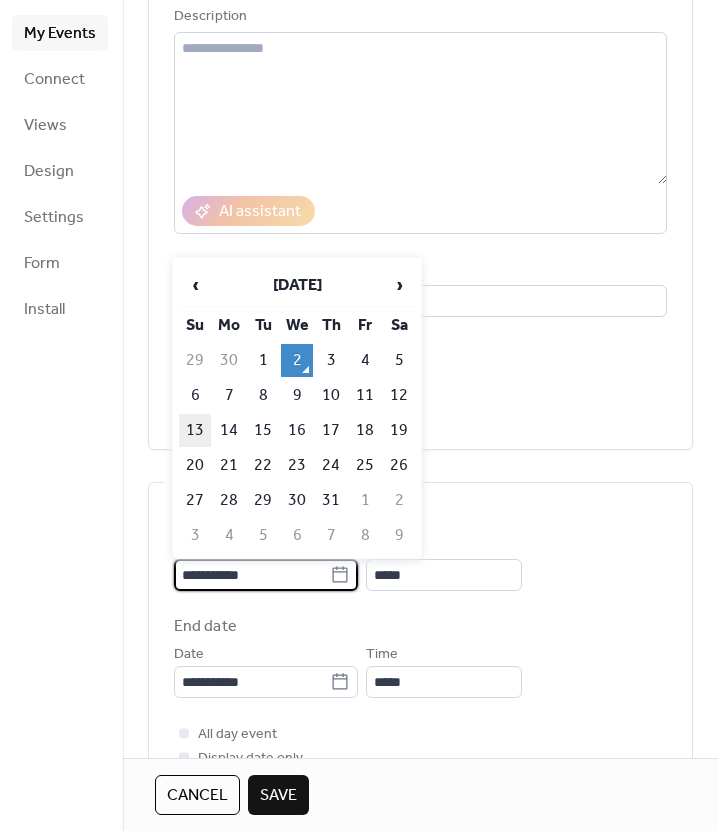 click on "13" at bounding box center [195, 430] 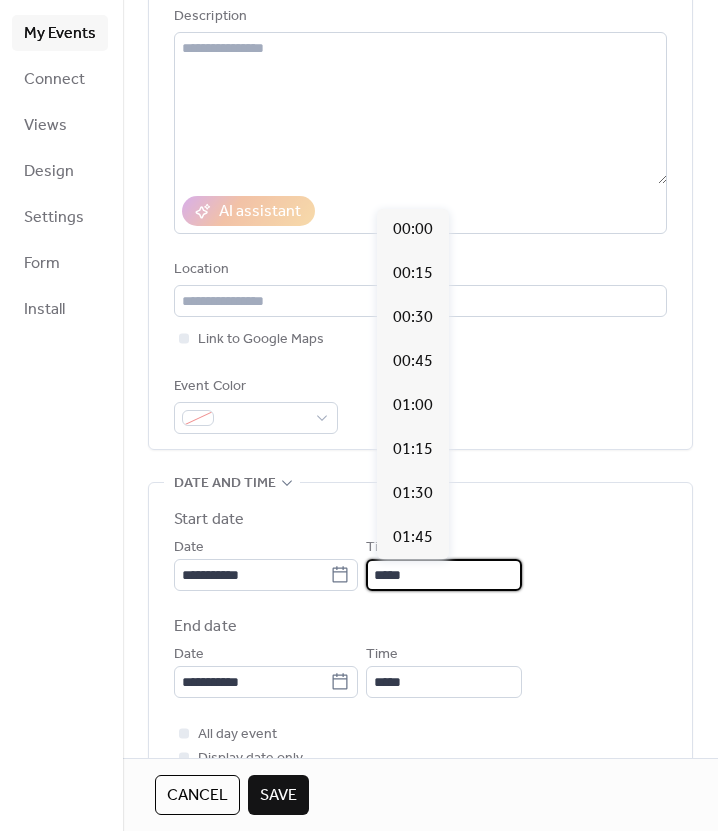 drag, startPoint x: 430, startPoint y: 587, endPoint x: 413, endPoint y: 545, distance: 45.310043 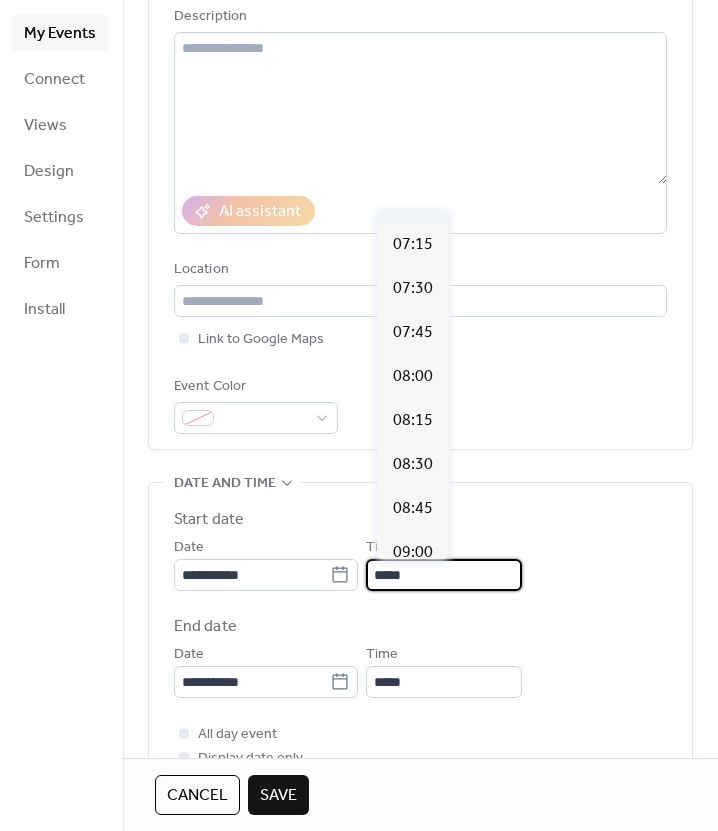scroll, scrollTop: 1212, scrollLeft: 0, axis: vertical 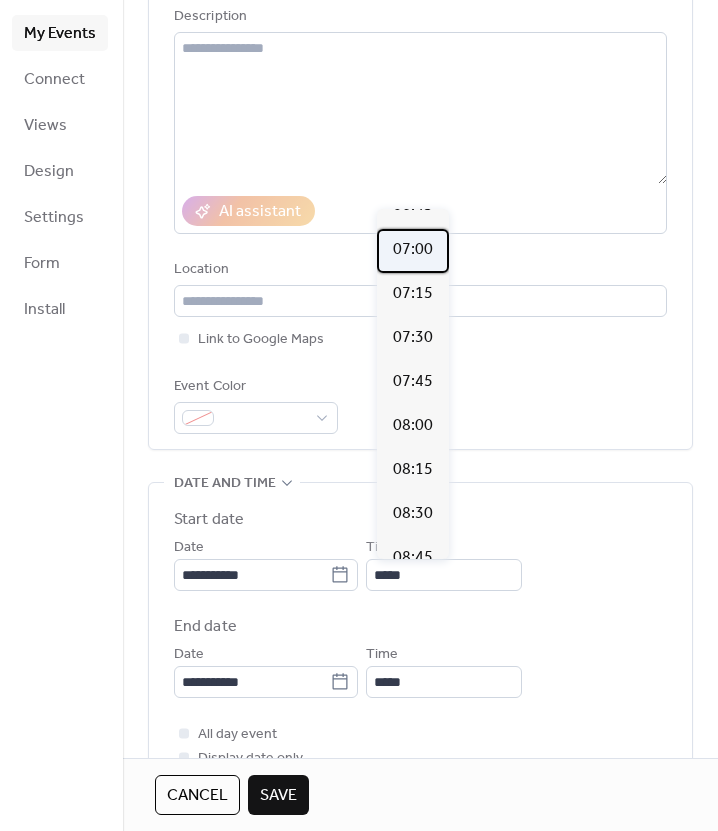 click on "07:00" at bounding box center (413, 250) 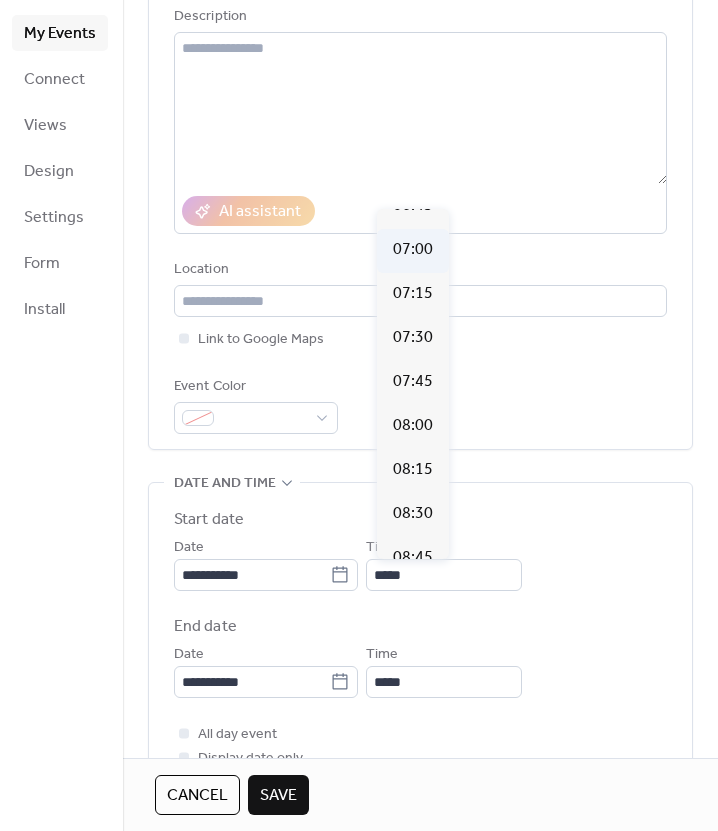 type on "*****" 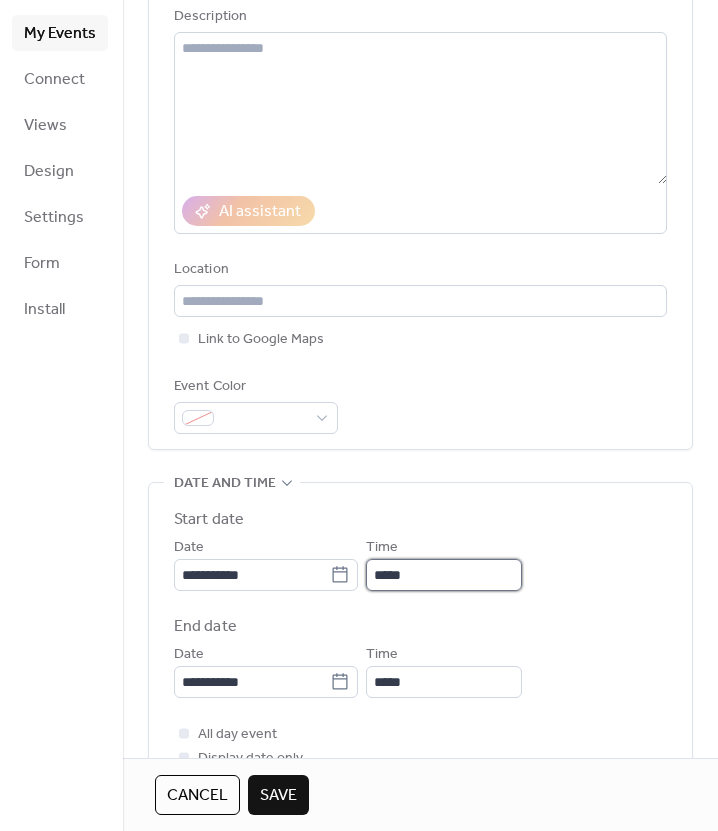 click on "*****" at bounding box center (444, 575) 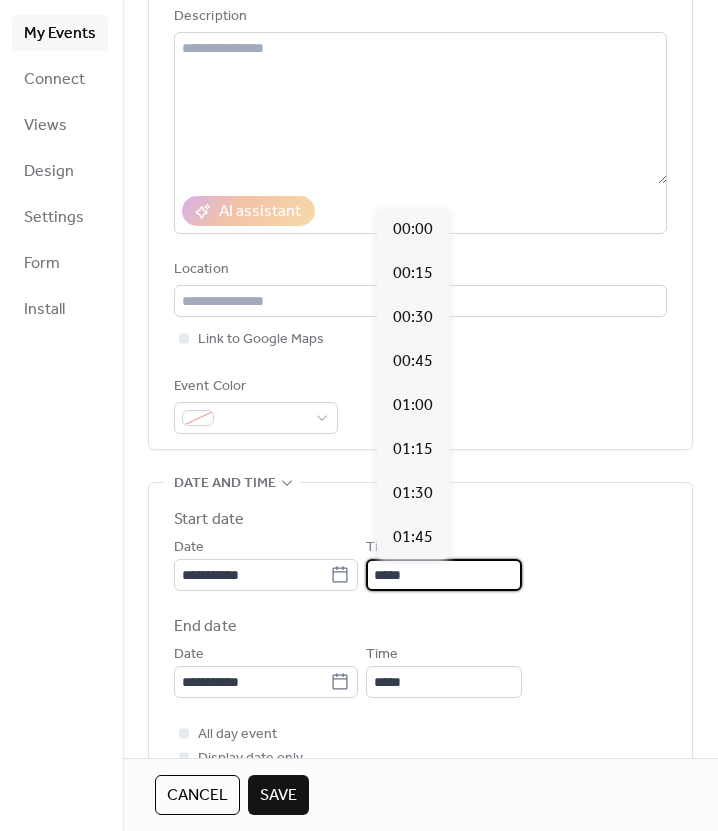 scroll, scrollTop: 1232, scrollLeft: 0, axis: vertical 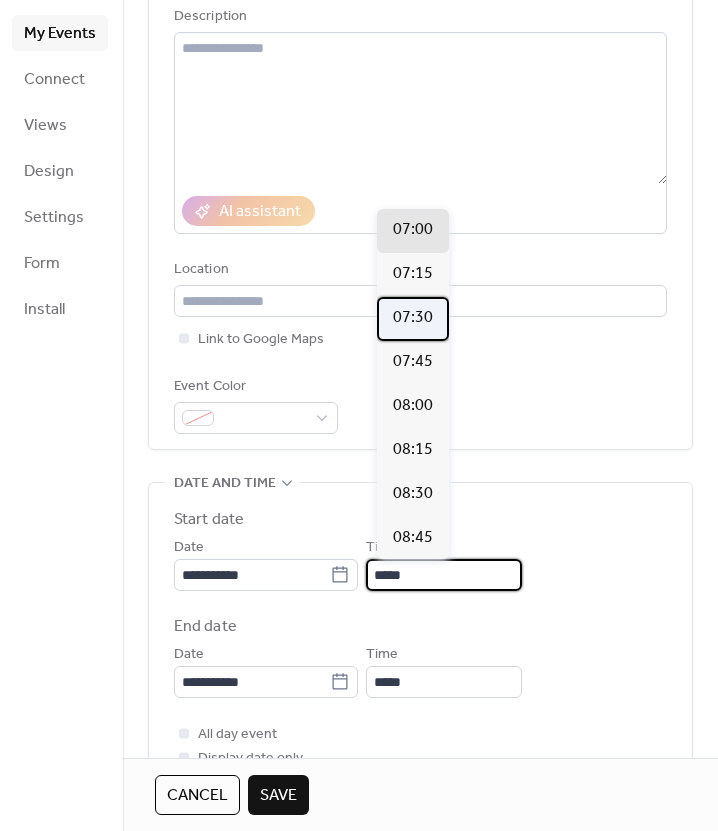 click on "07:30" at bounding box center [413, 319] 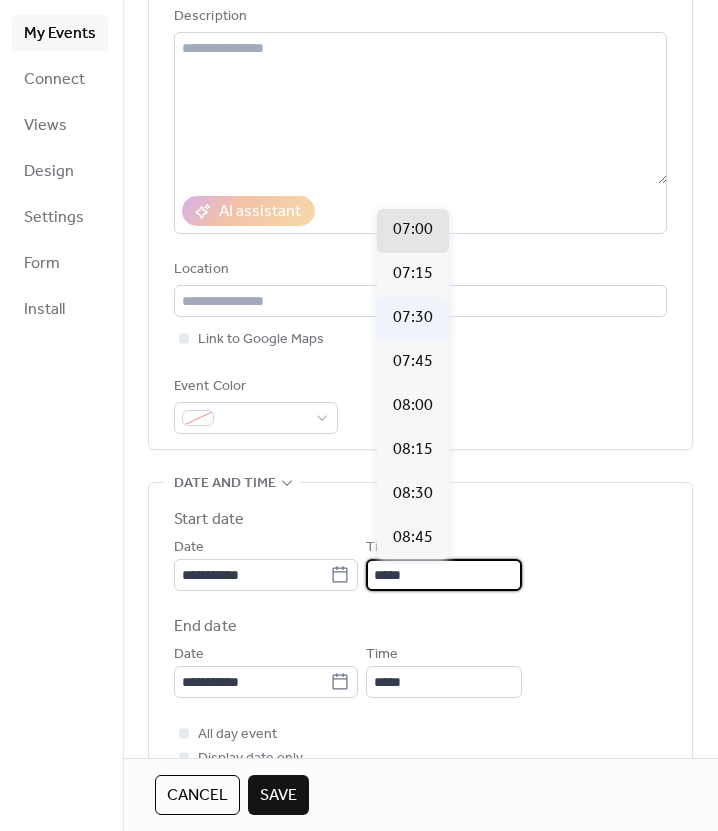 type on "*****" 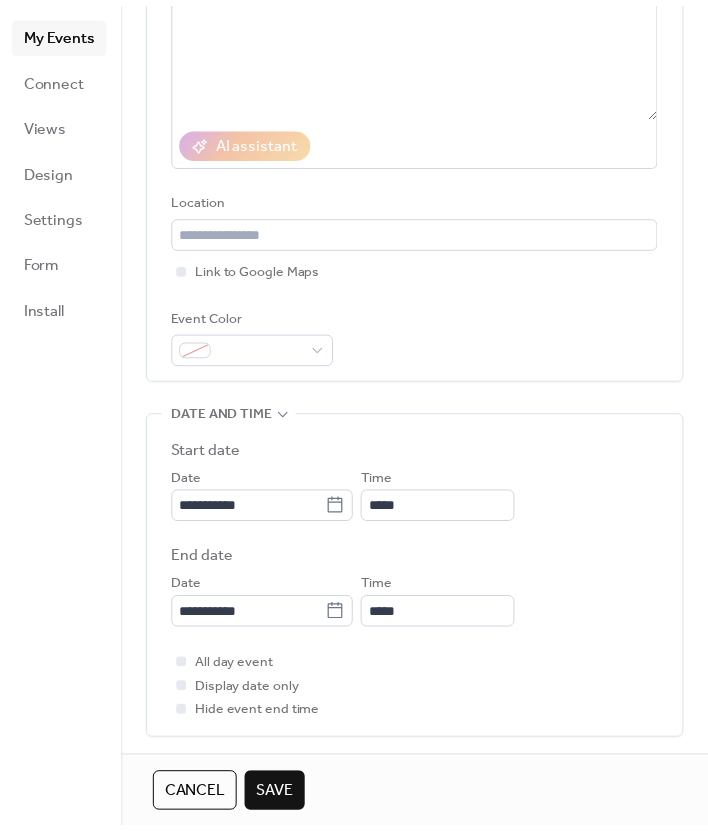 scroll, scrollTop: 400, scrollLeft: 0, axis: vertical 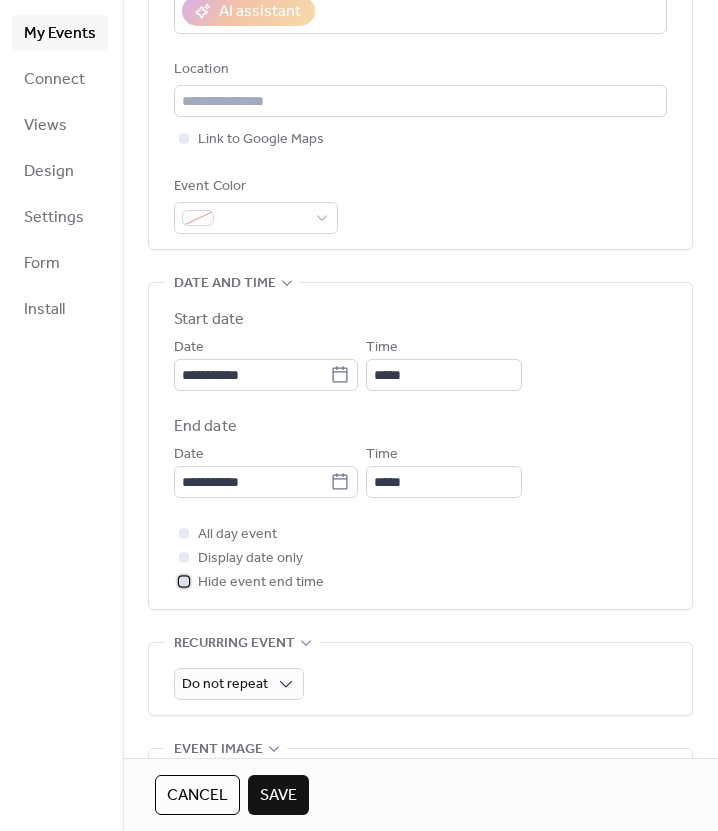 click on "Hide event end time" at bounding box center (261, 583) 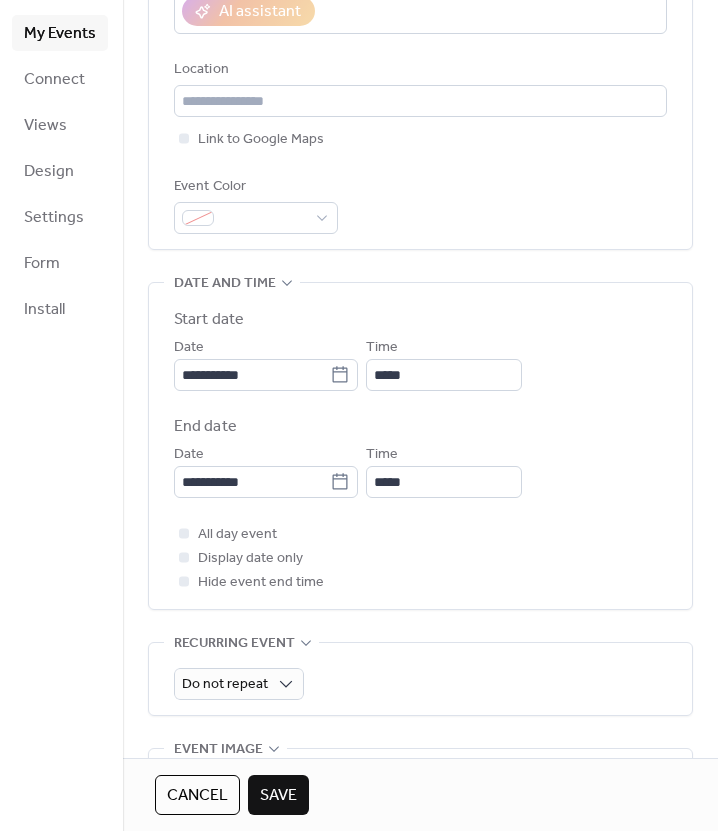 click on "Save" at bounding box center [278, 796] 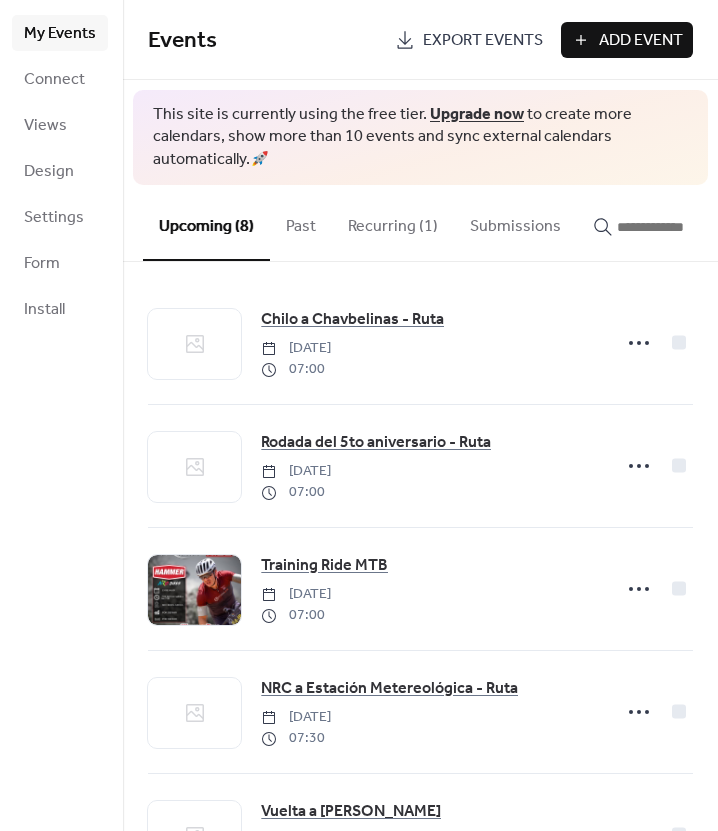 click on "Recurring  (1)" at bounding box center [393, 222] 